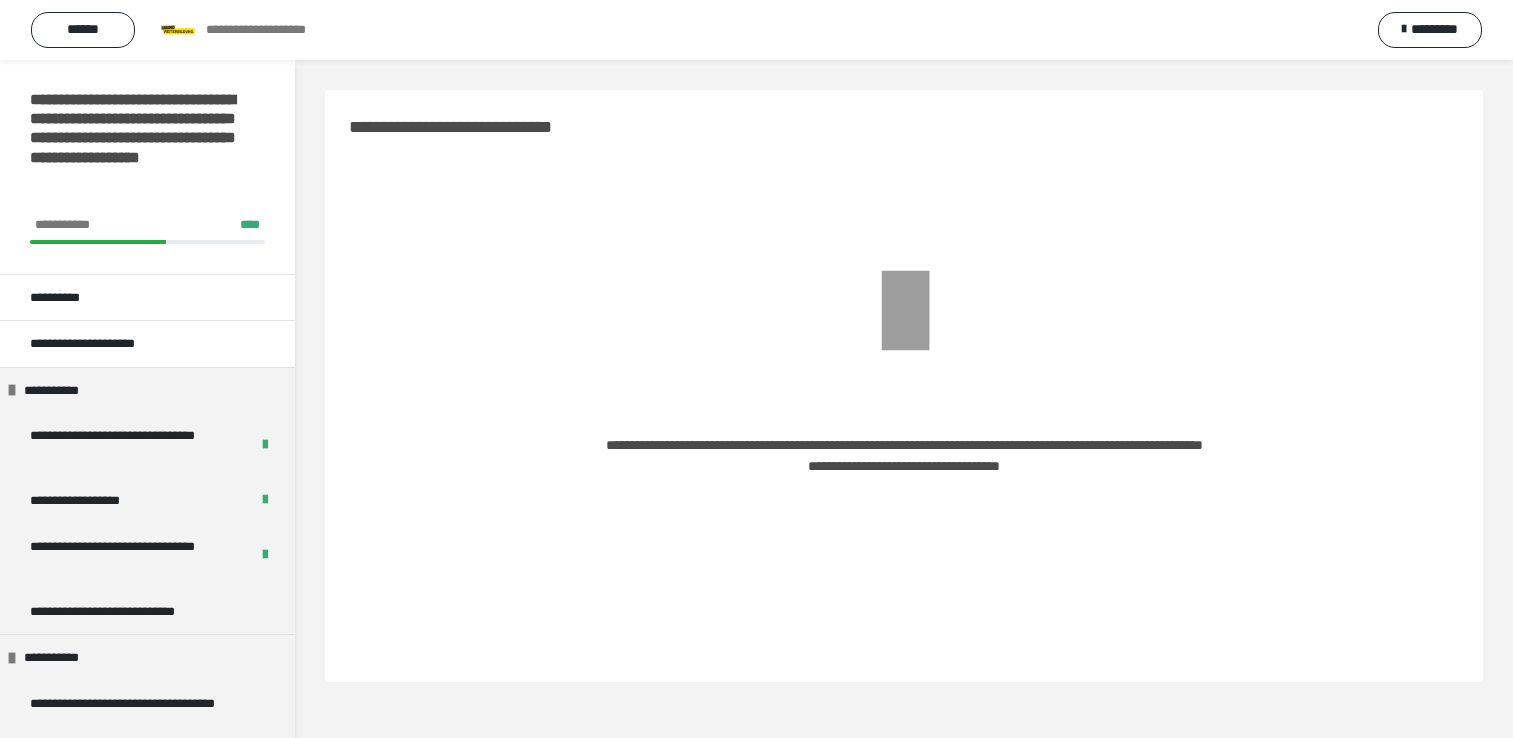 scroll, scrollTop: 0, scrollLeft: 0, axis: both 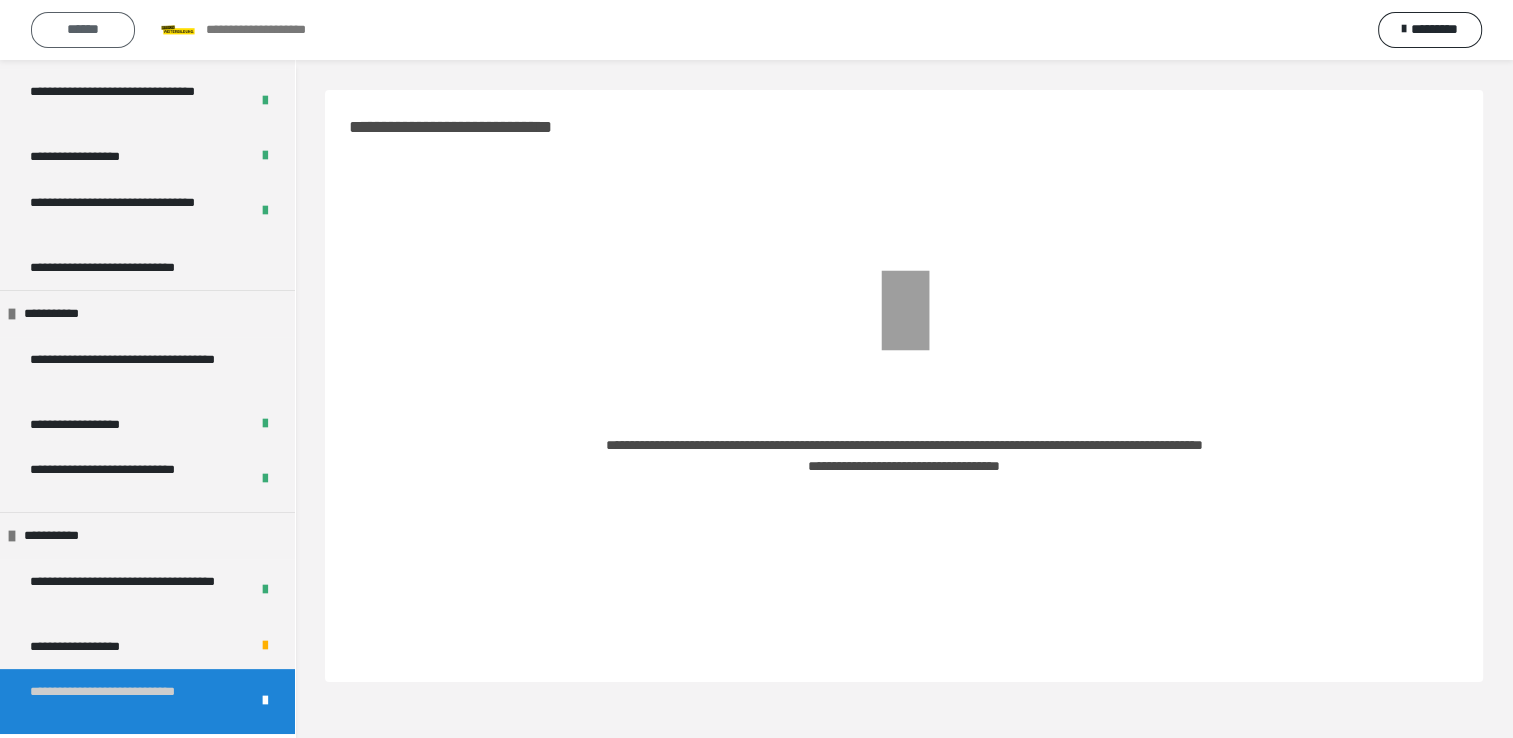 click on "******" at bounding box center (83, 29) 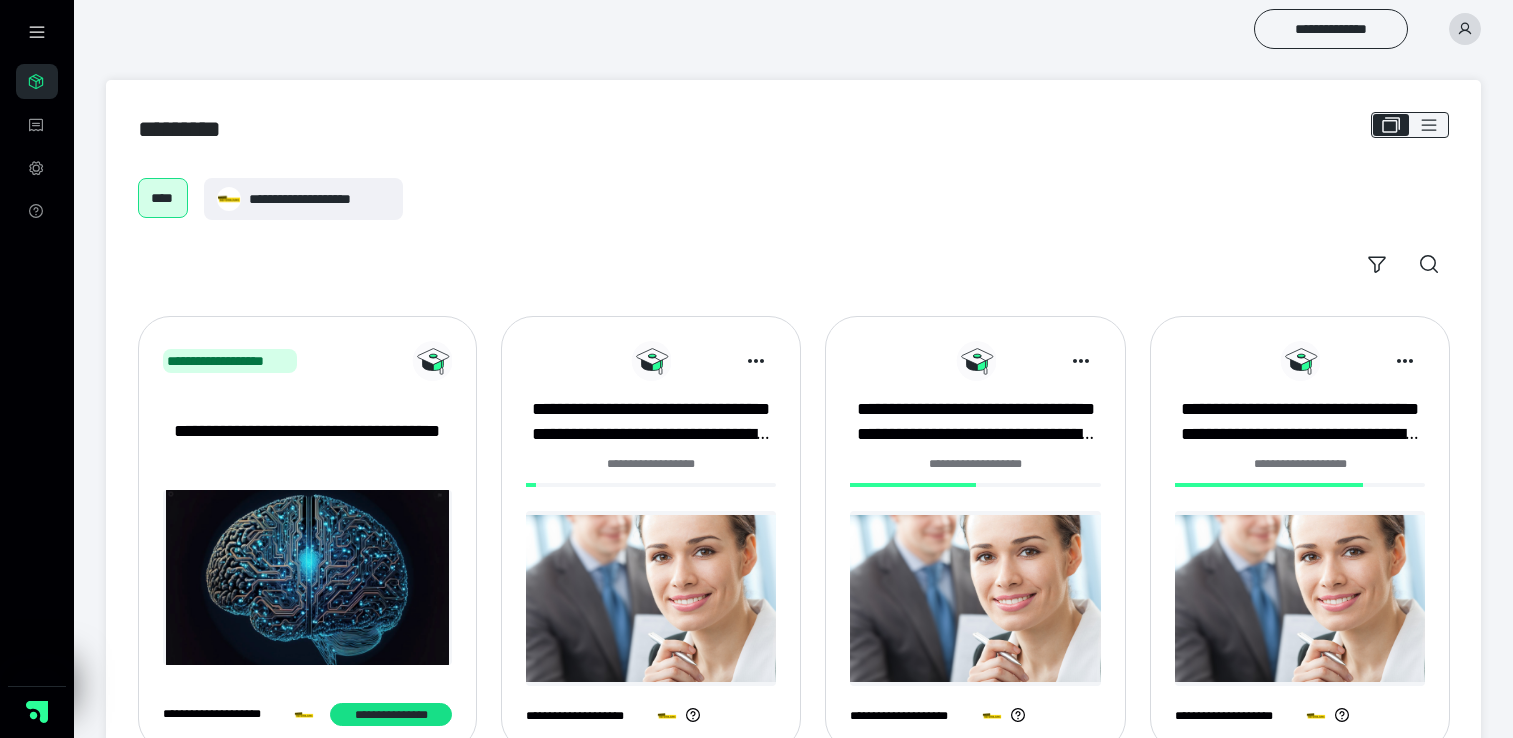 scroll, scrollTop: 227, scrollLeft: 0, axis: vertical 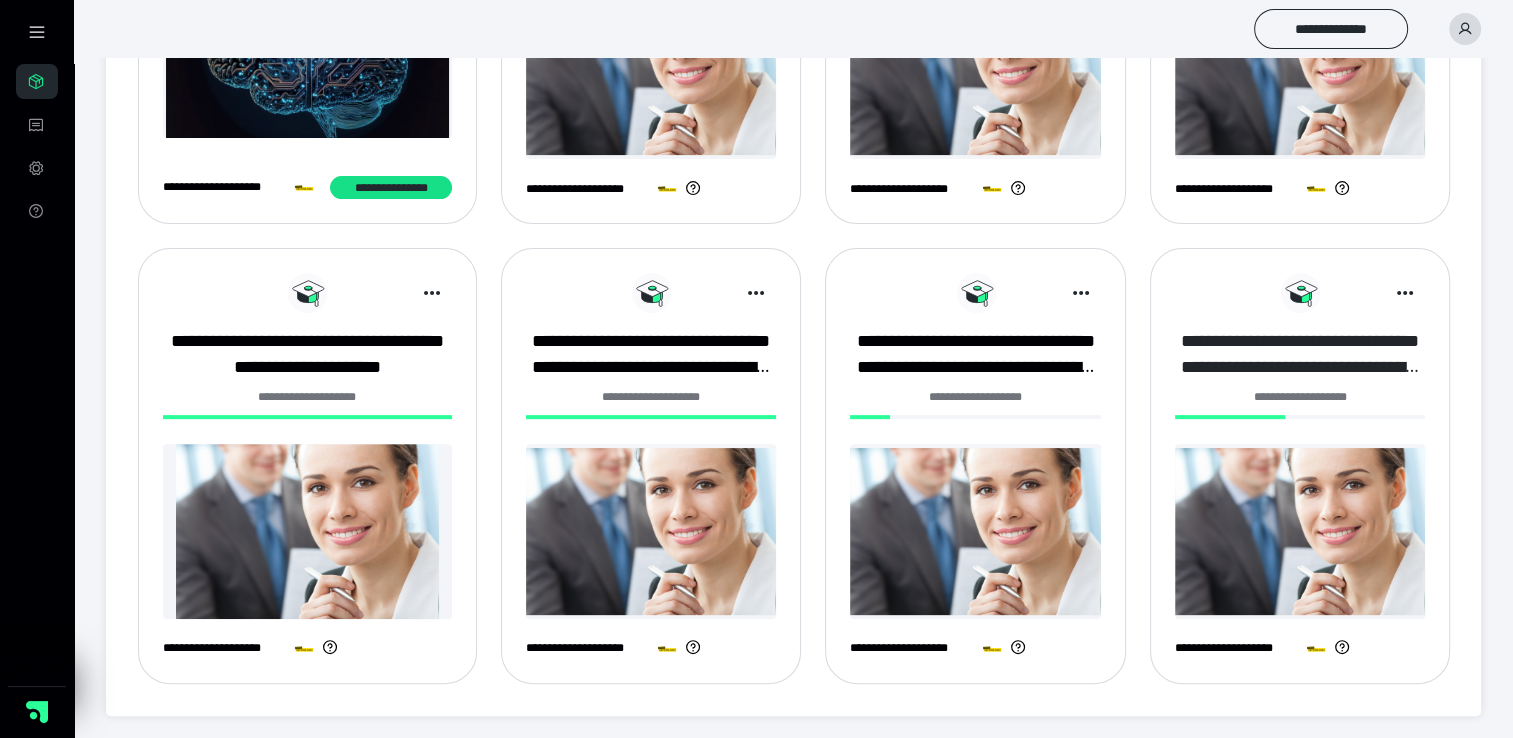 click on "**********" at bounding box center (1300, 354) 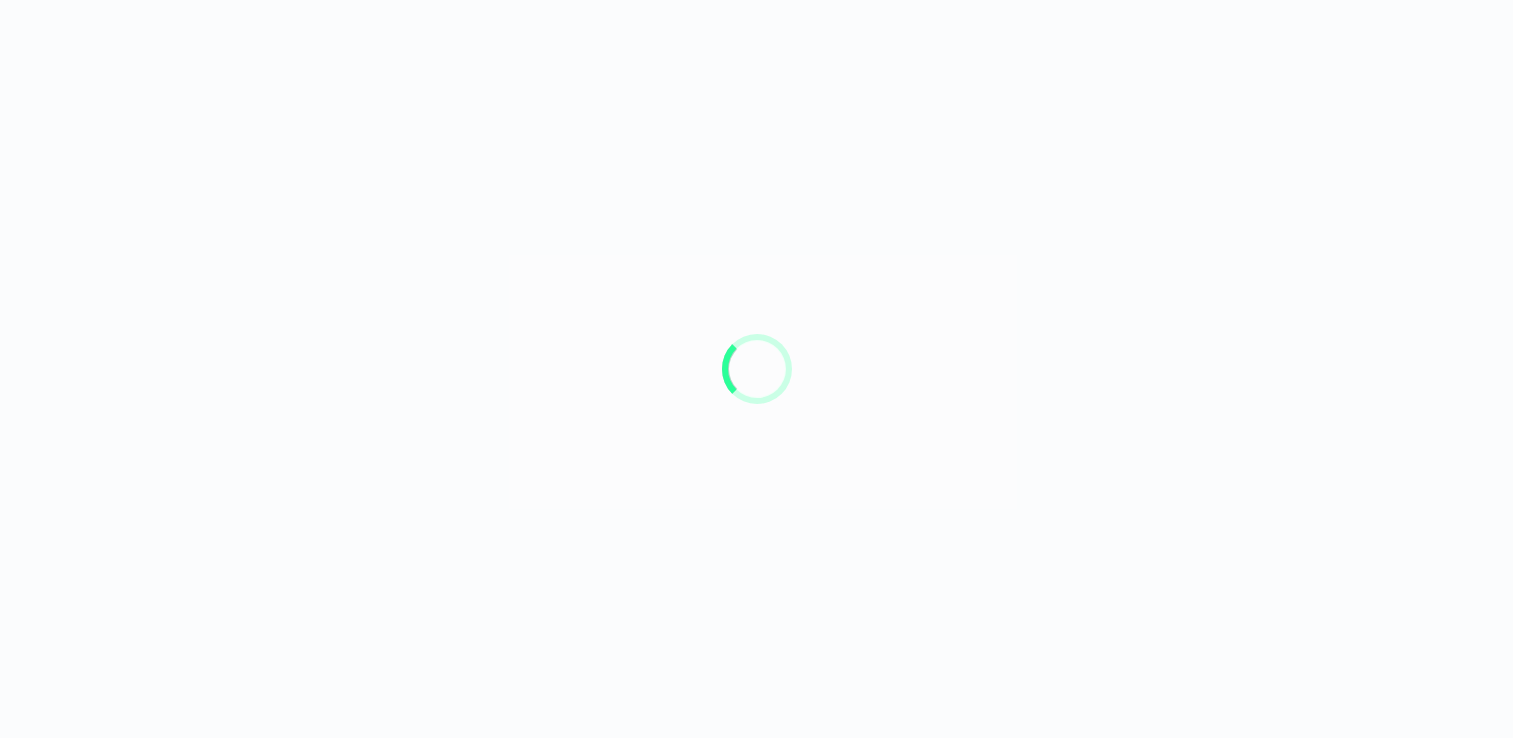 scroll, scrollTop: 0, scrollLeft: 0, axis: both 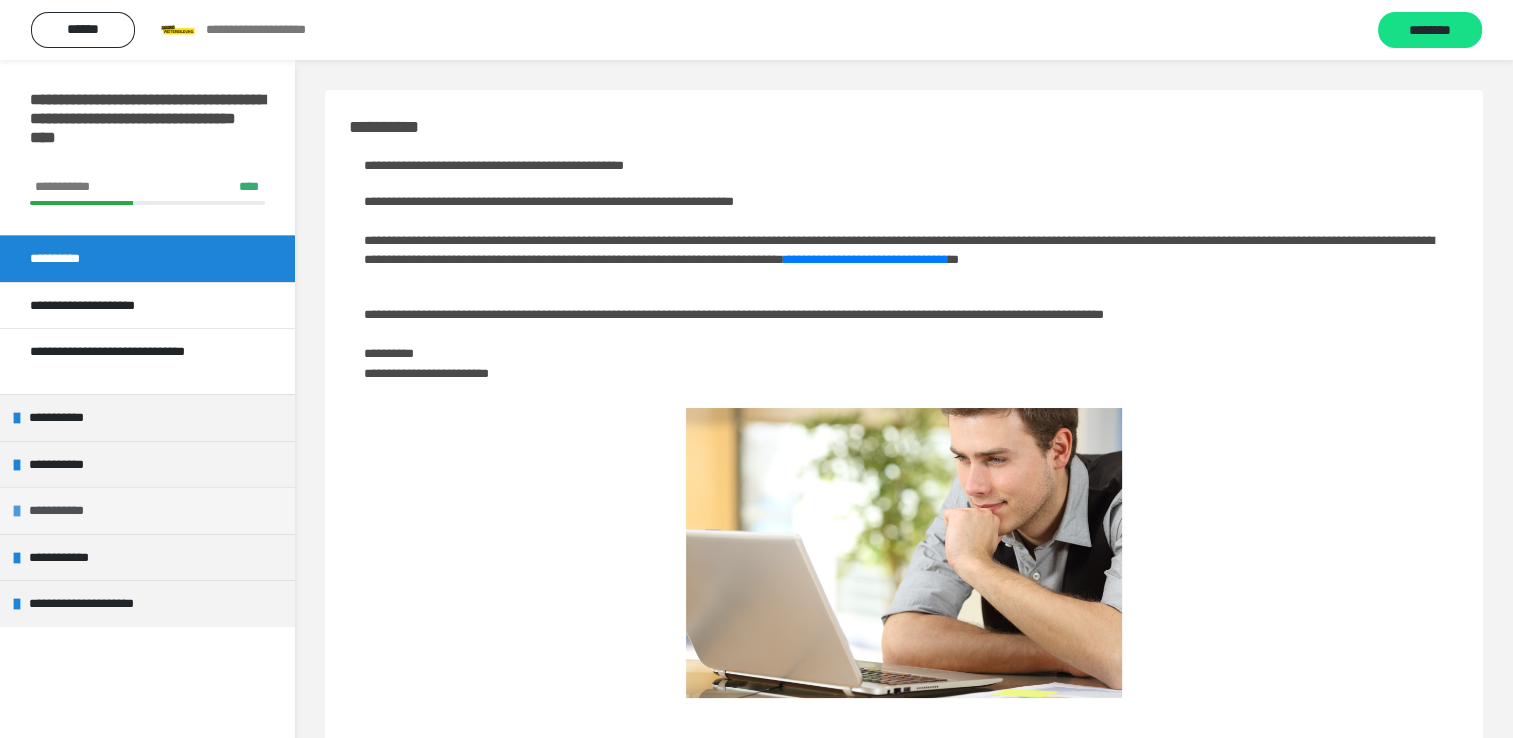 click on "**********" at bounding box center [63, 511] 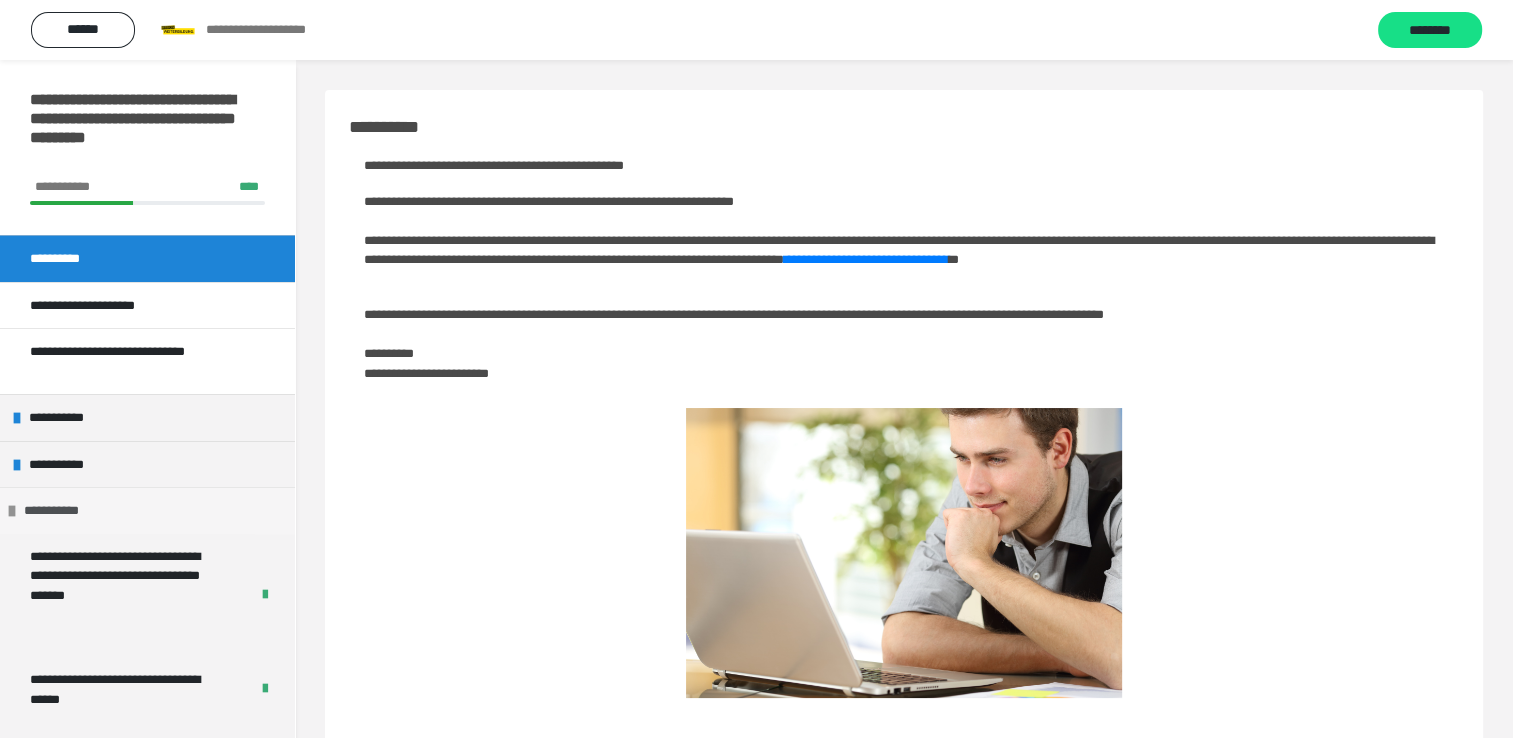 scroll, scrollTop: 301, scrollLeft: 0, axis: vertical 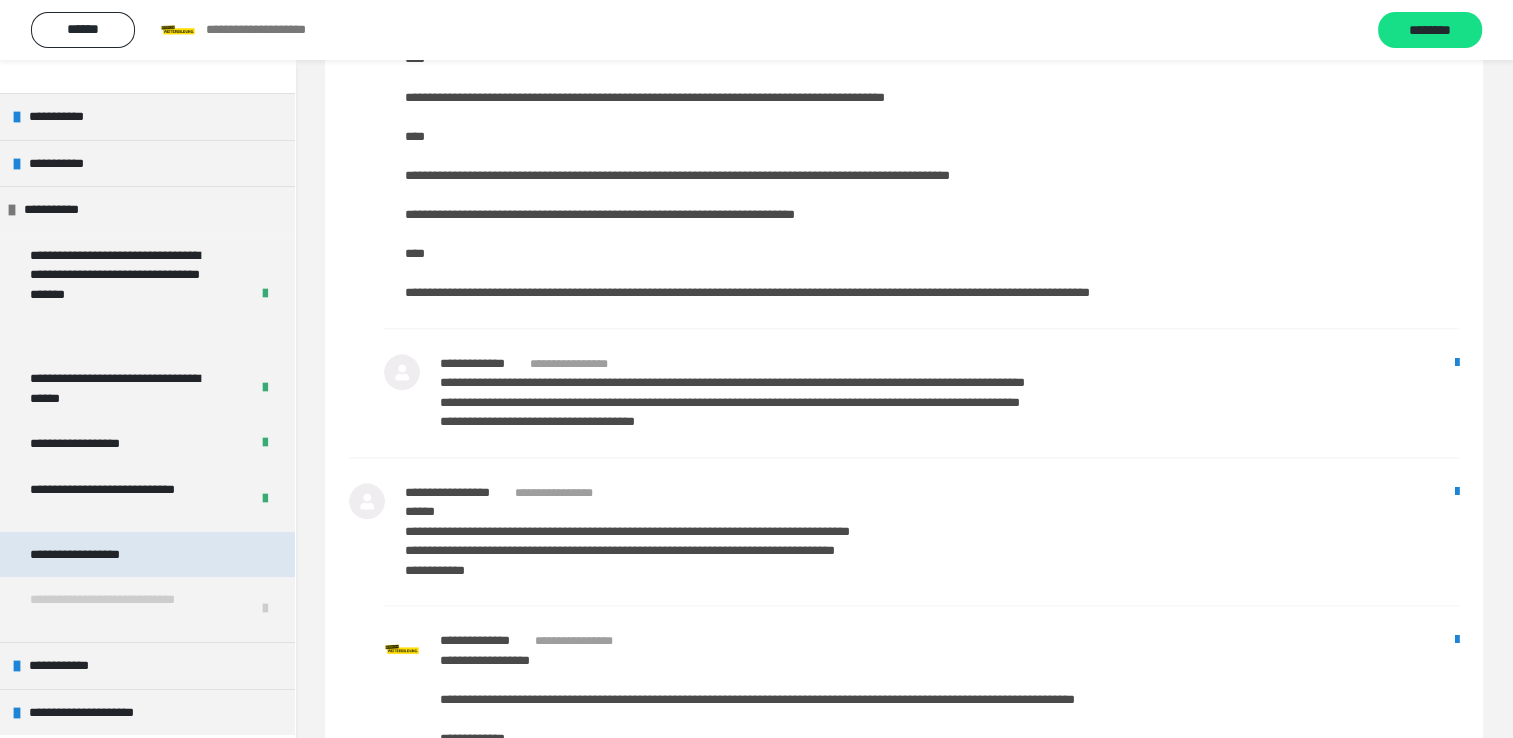 click on "**********" at bounding box center (94, 555) 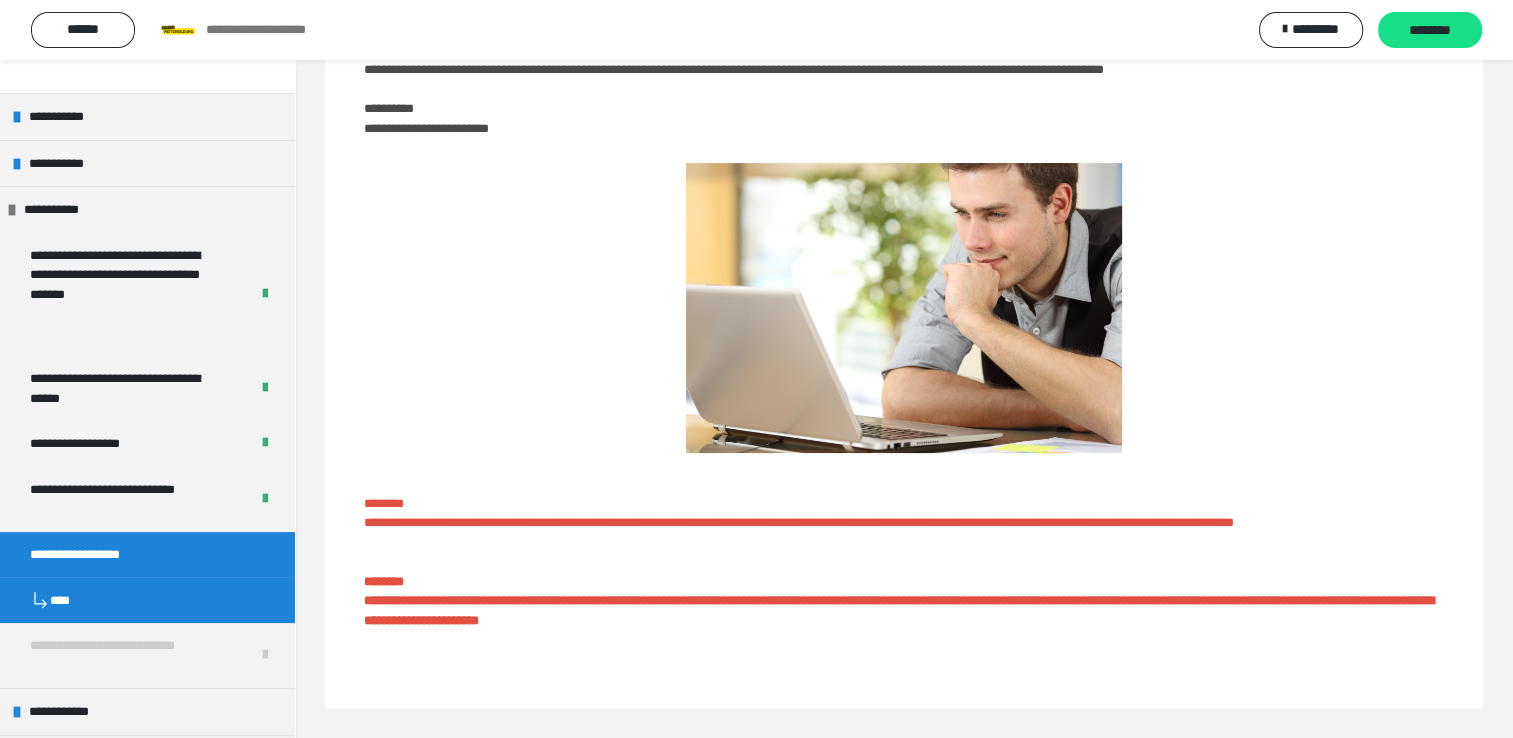 scroll, scrollTop: 60, scrollLeft: 0, axis: vertical 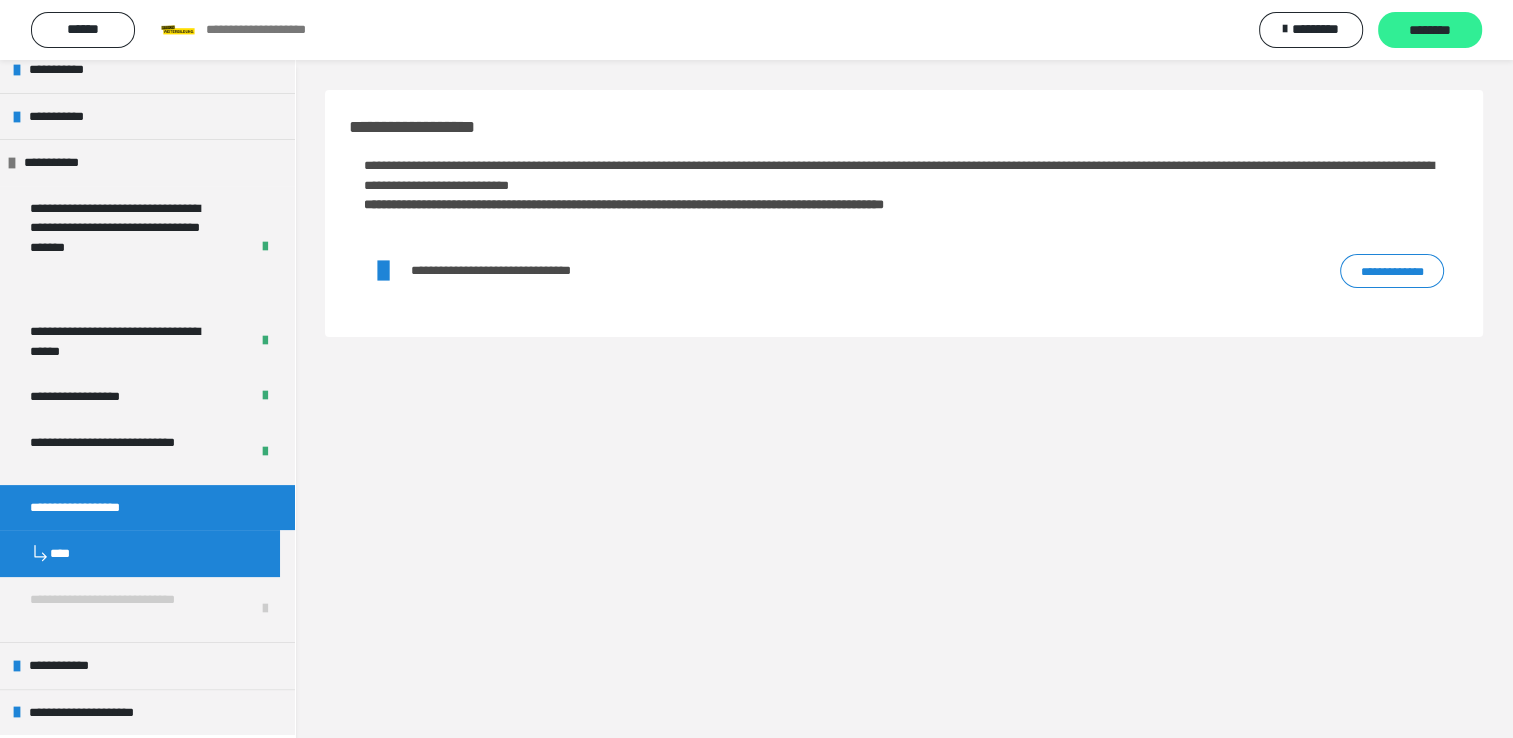 click on "********" at bounding box center [1430, 31] 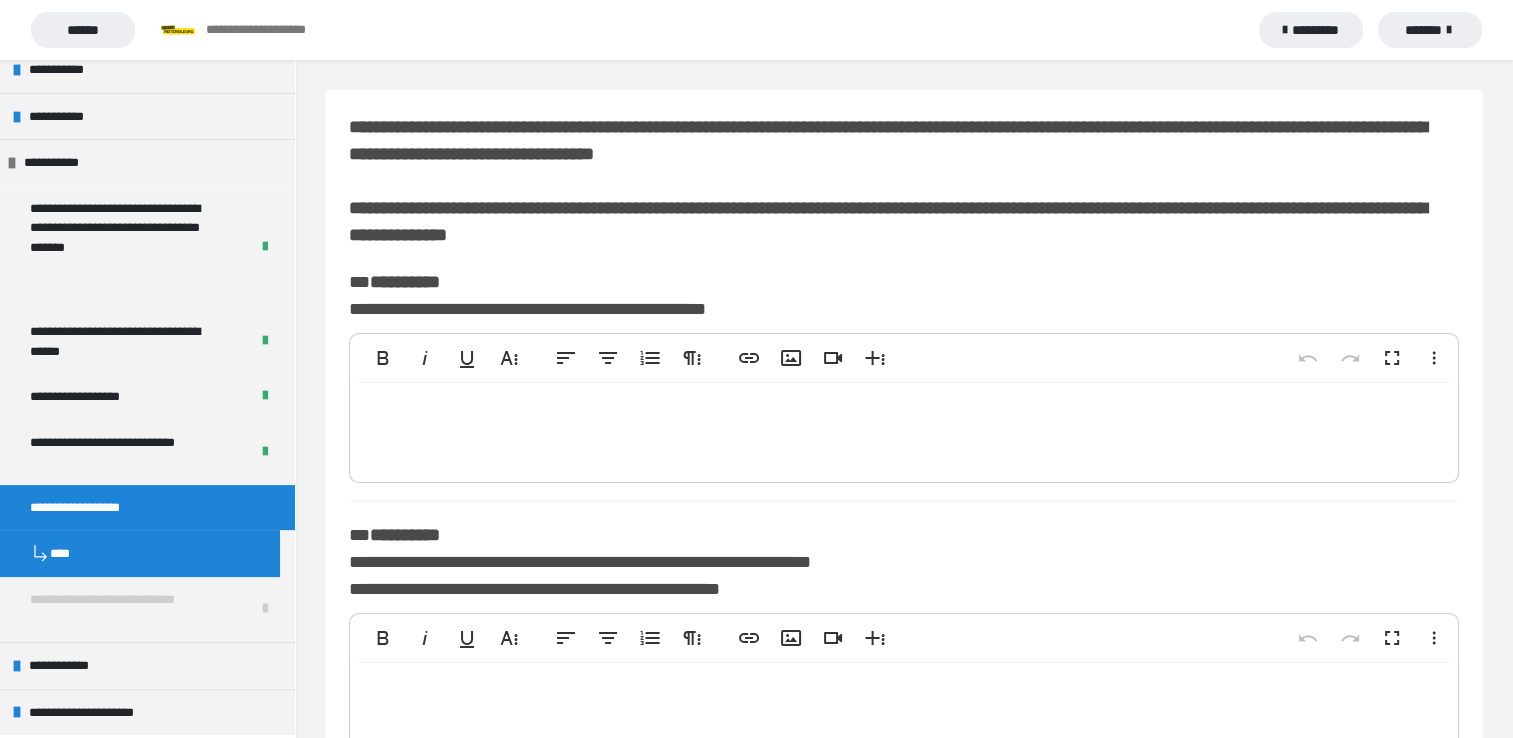 click at bounding box center (904, 428) 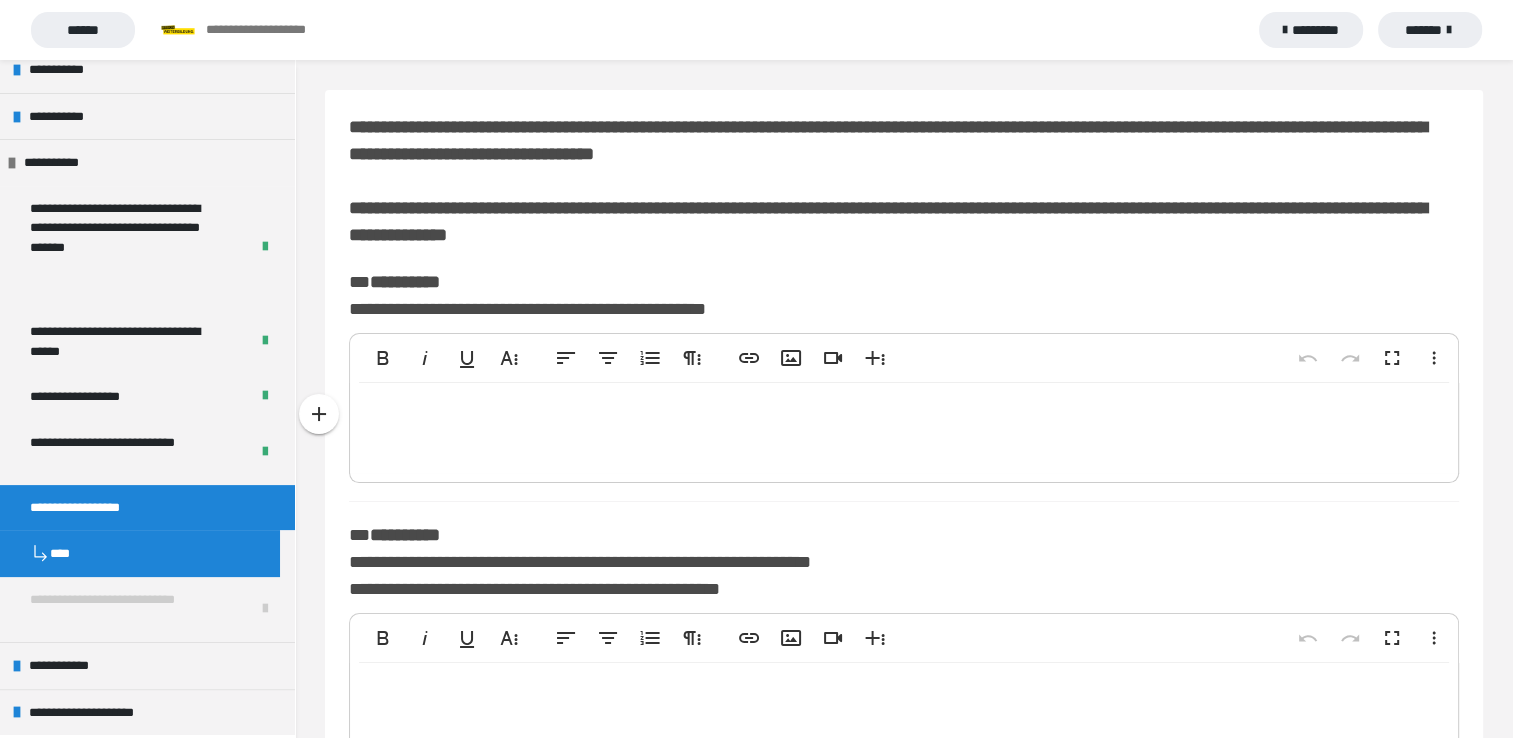 type 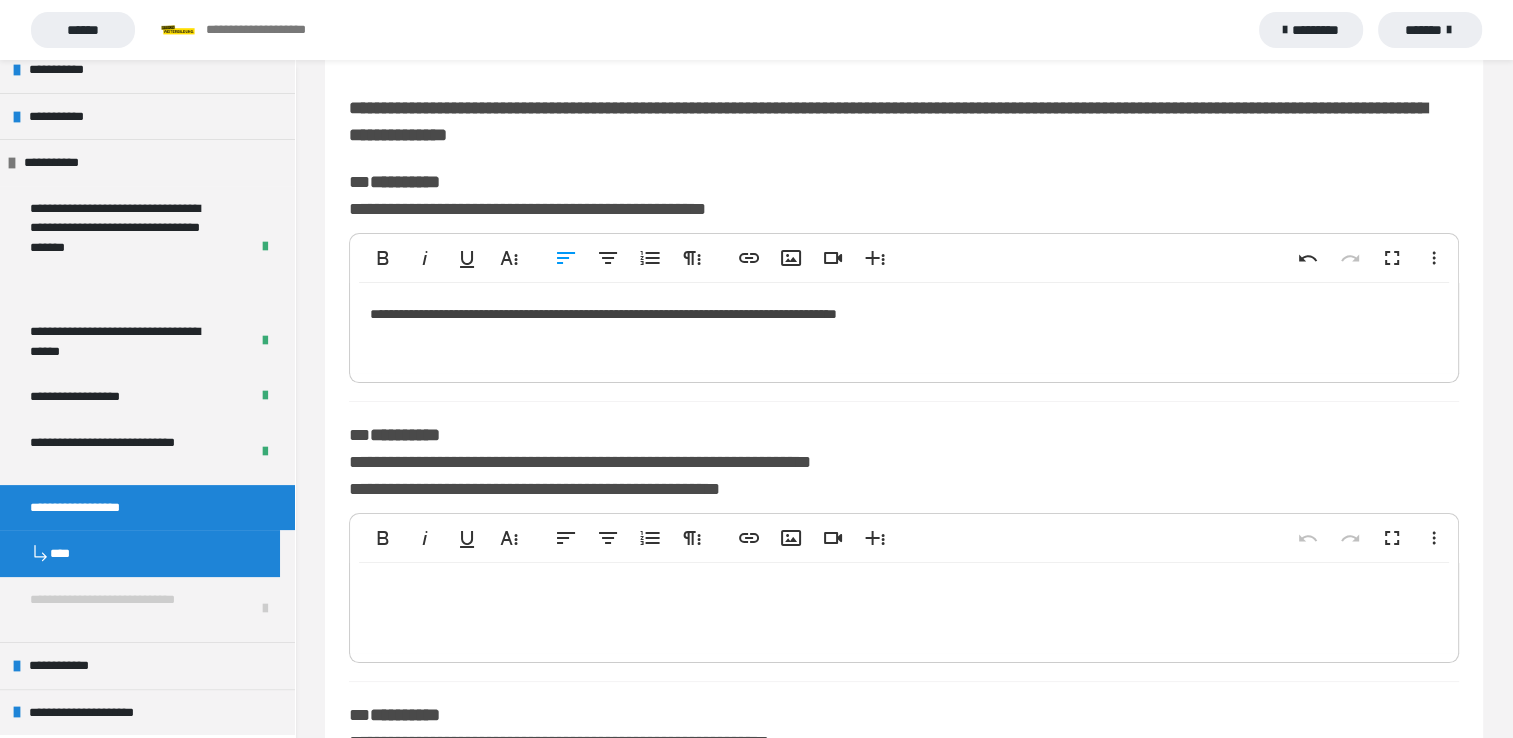 scroll, scrollTop: 300, scrollLeft: 0, axis: vertical 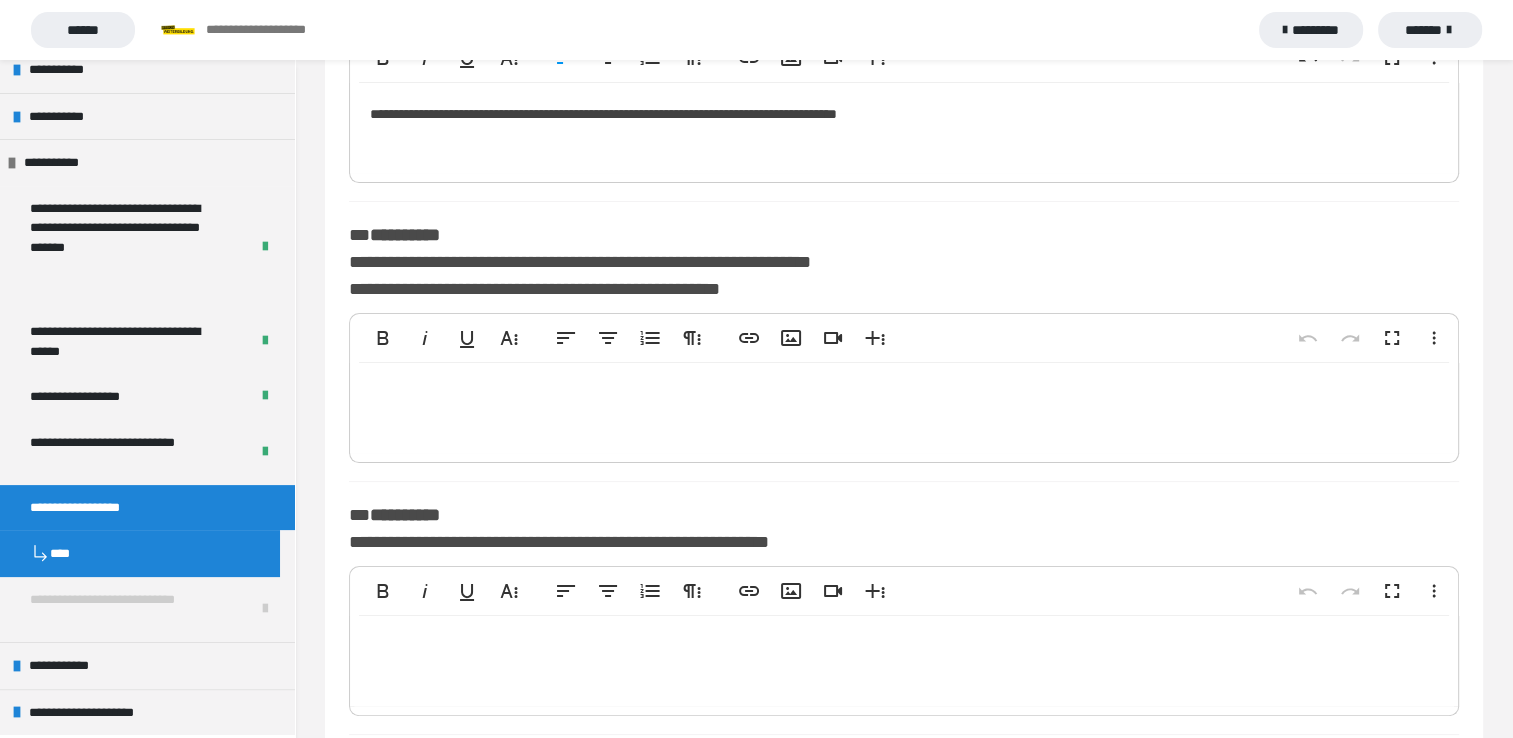 click at bounding box center [904, 408] 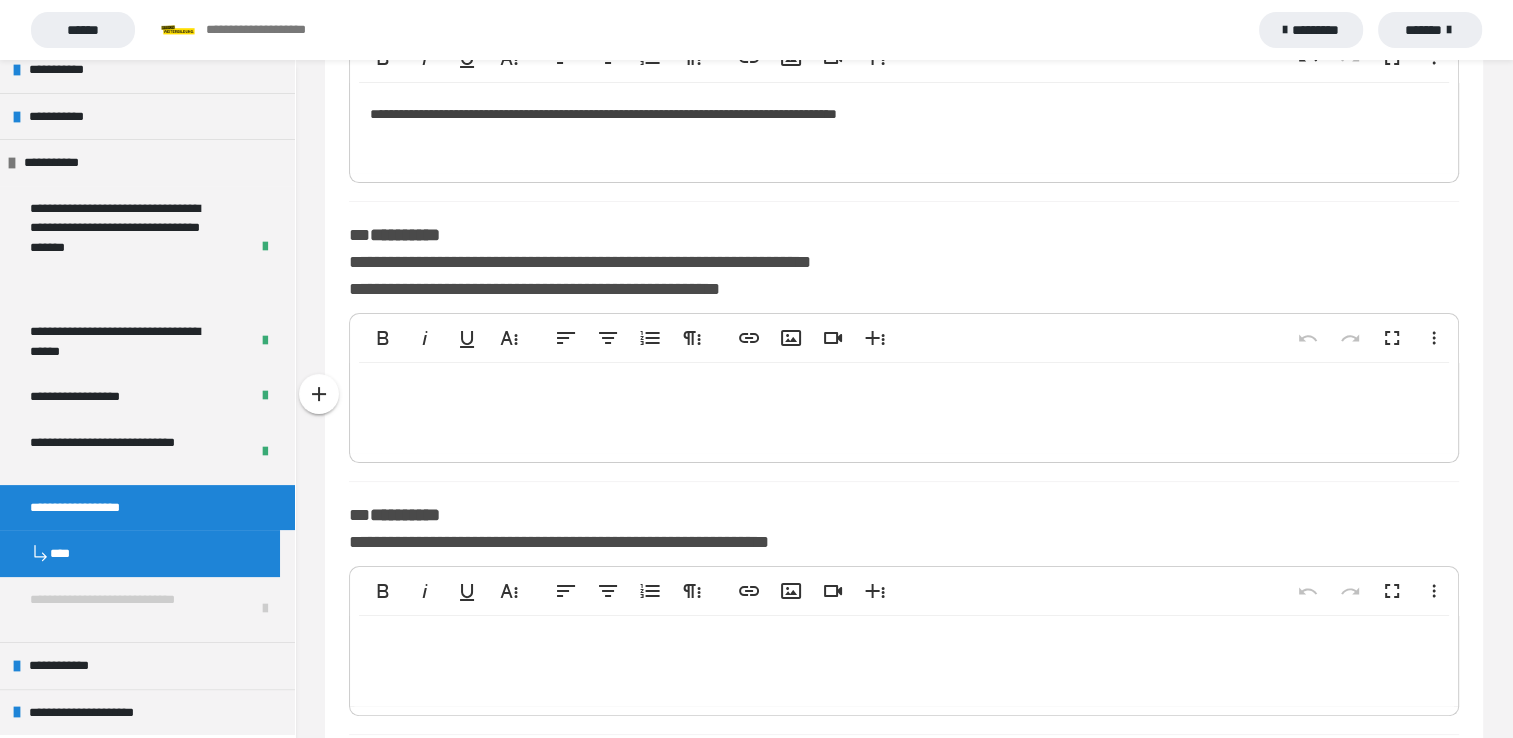 click at bounding box center (904, 408) 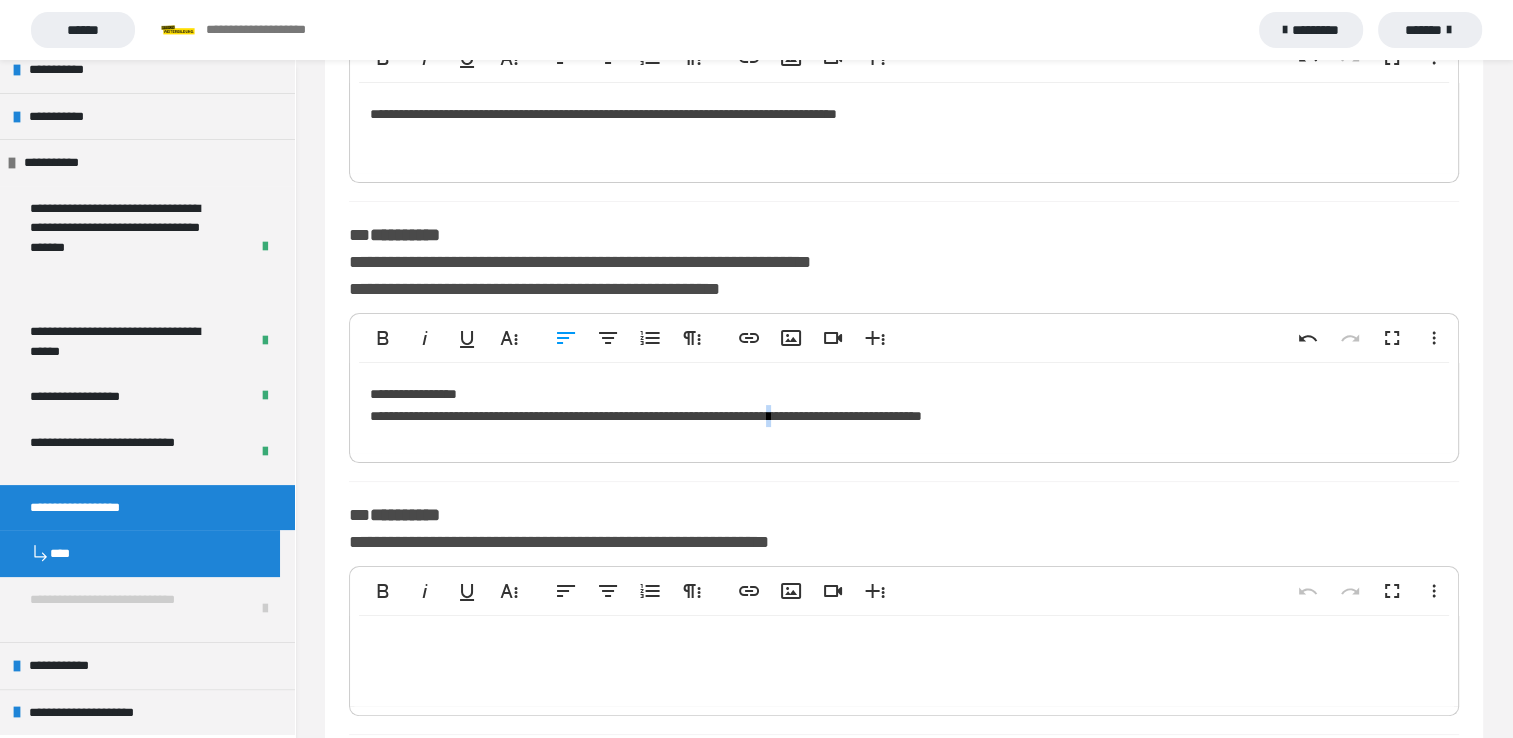 click on "**********" at bounding box center (904, 408) 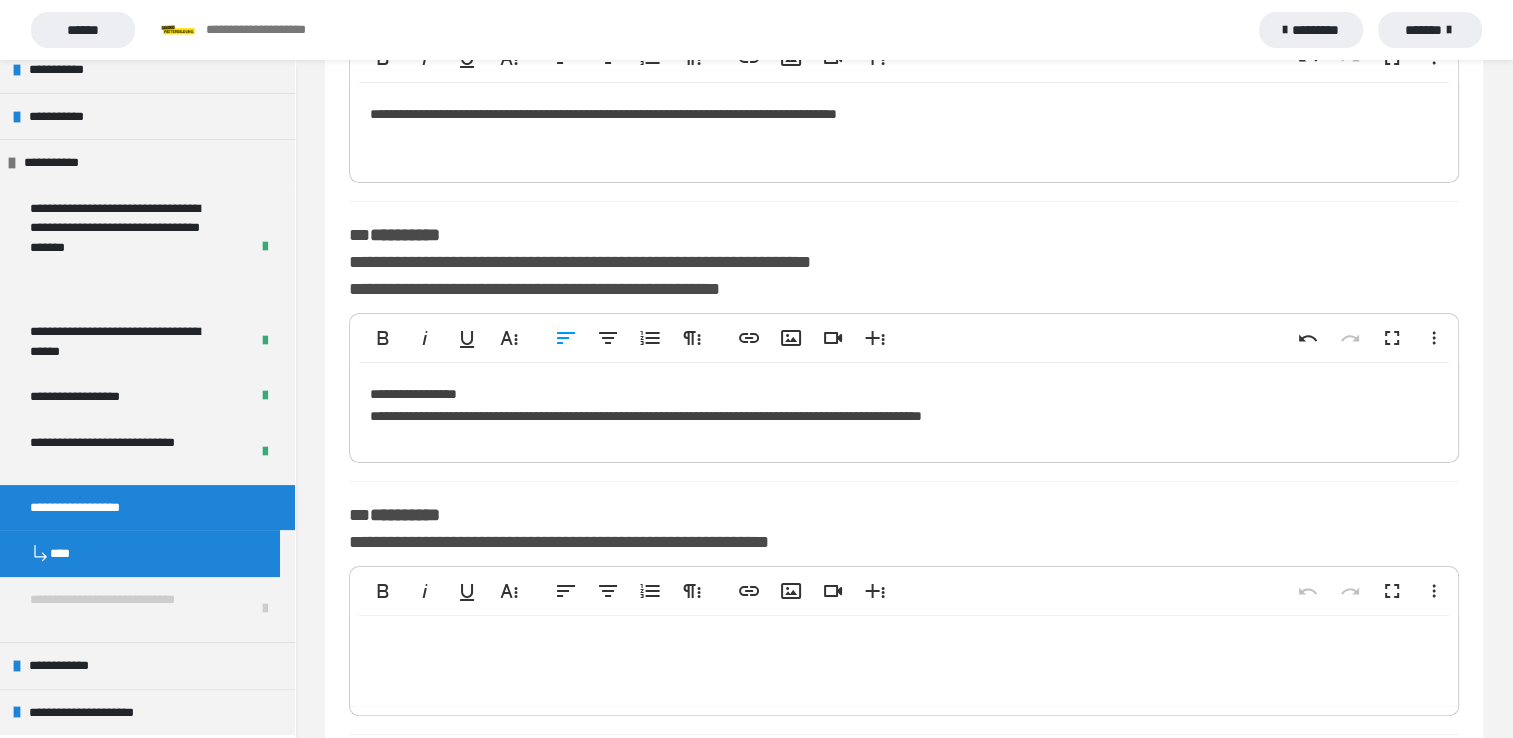 click on "**********" at bounding box center (904, 408) 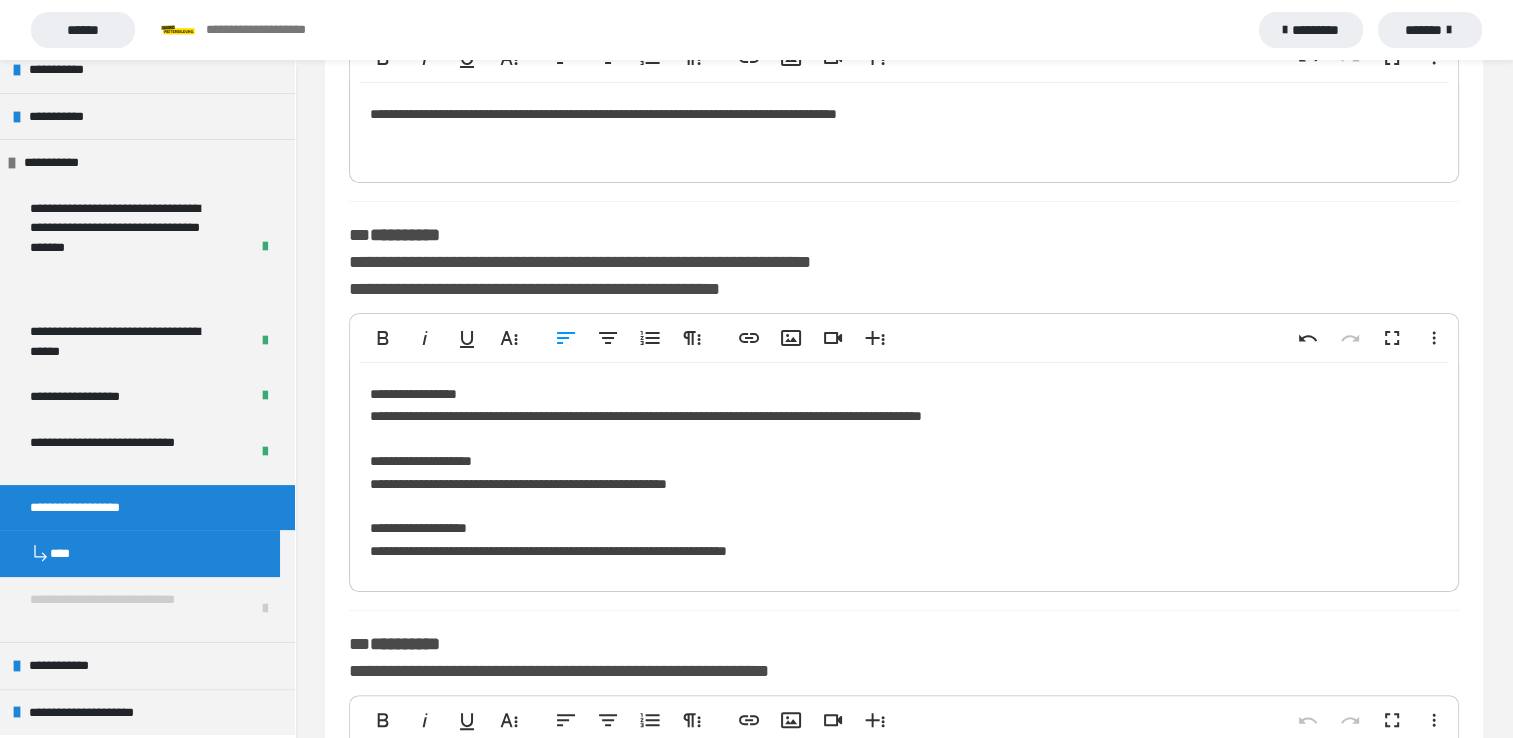 click on "**********" at bounding box center [904, 472] 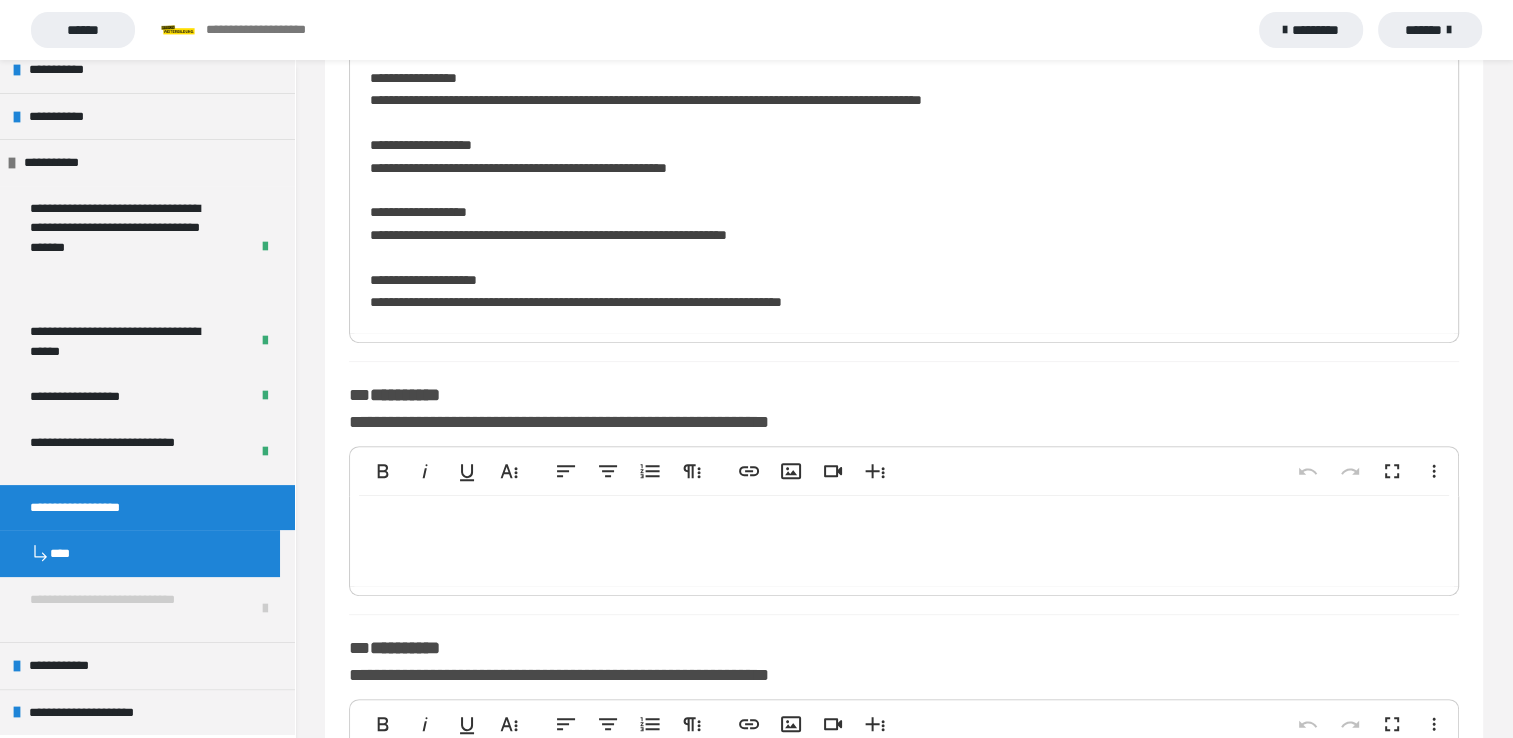 scroll, scrollTop: 800, scrollLeft: 0, axis: vertical 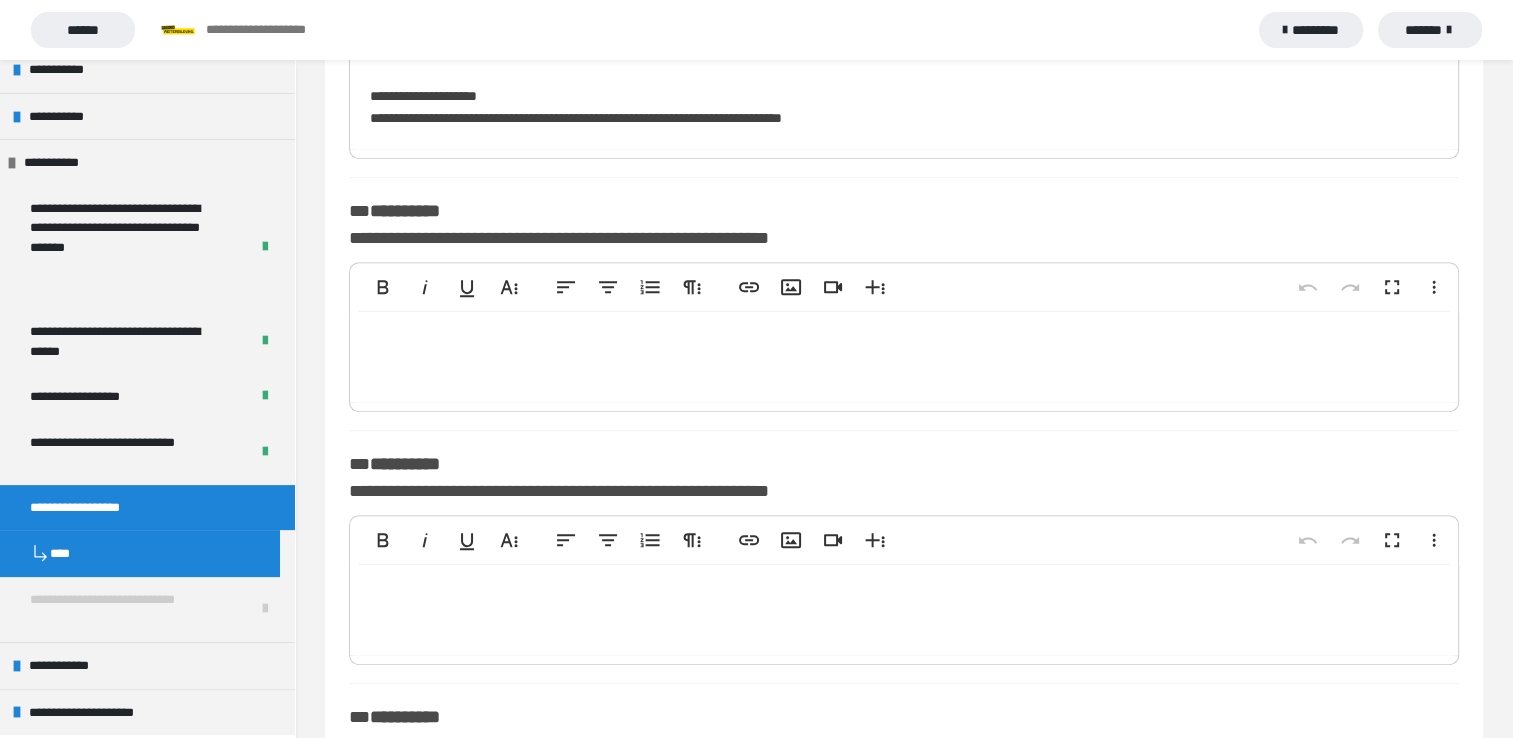 click at bounding box center [904, 357] 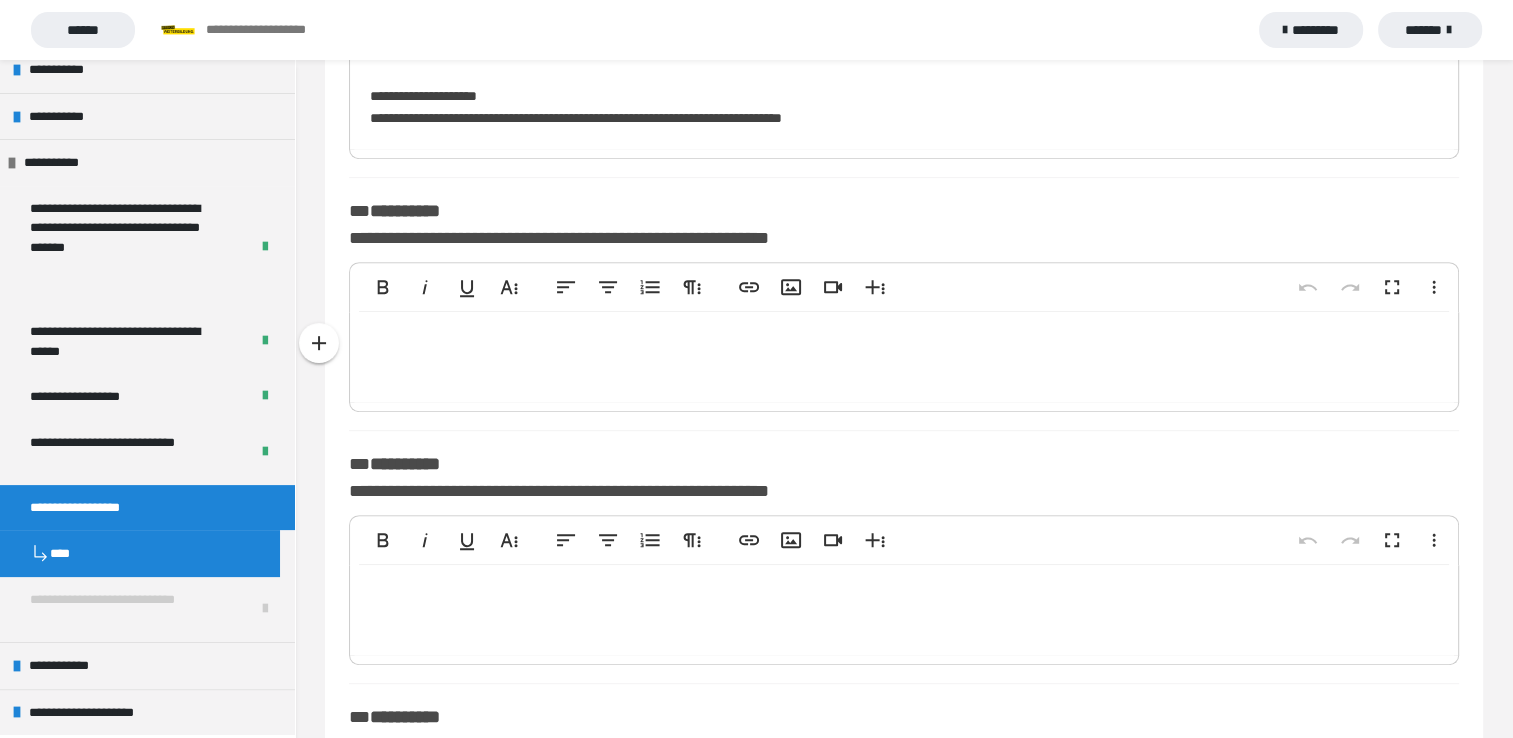 type 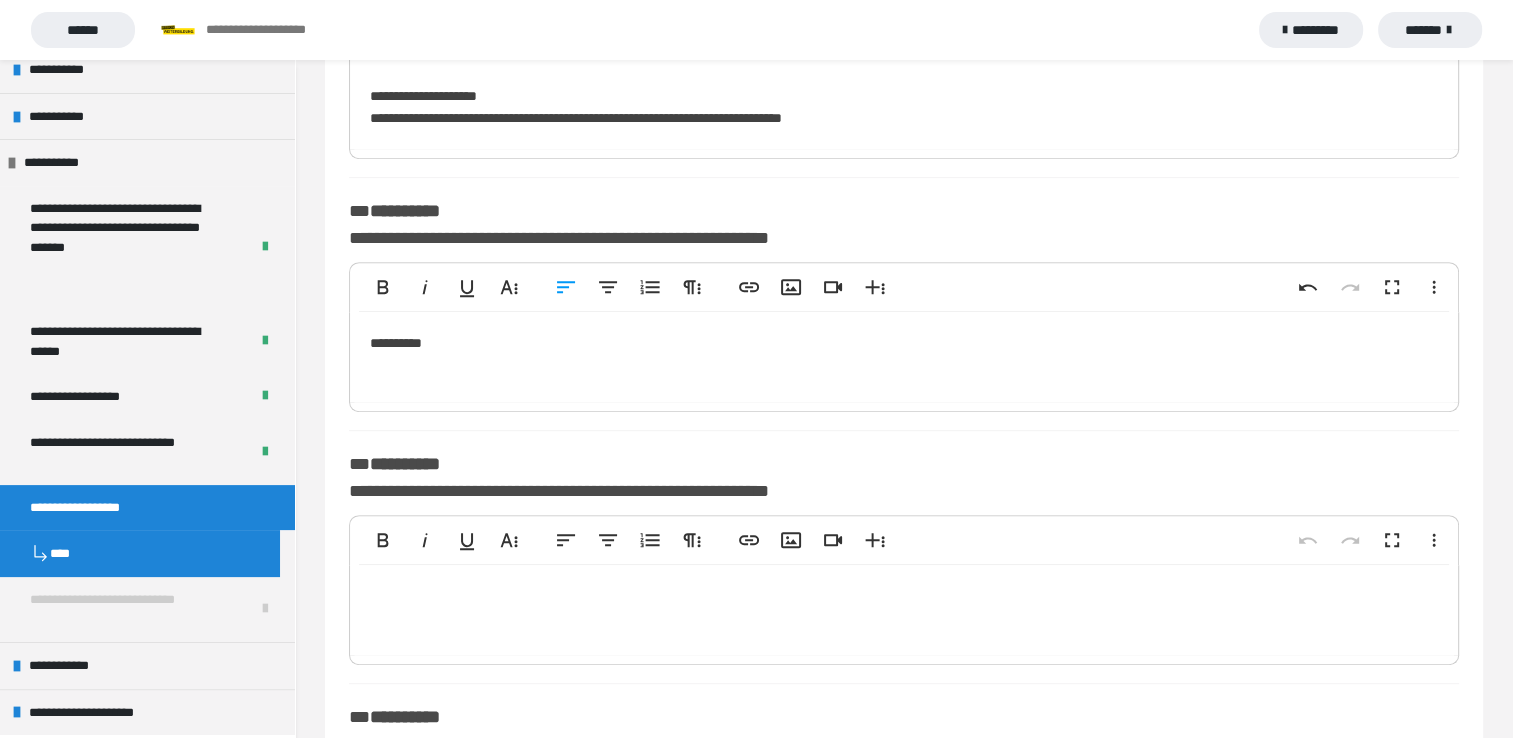 click on "**********" at bounding box center [904, 357] 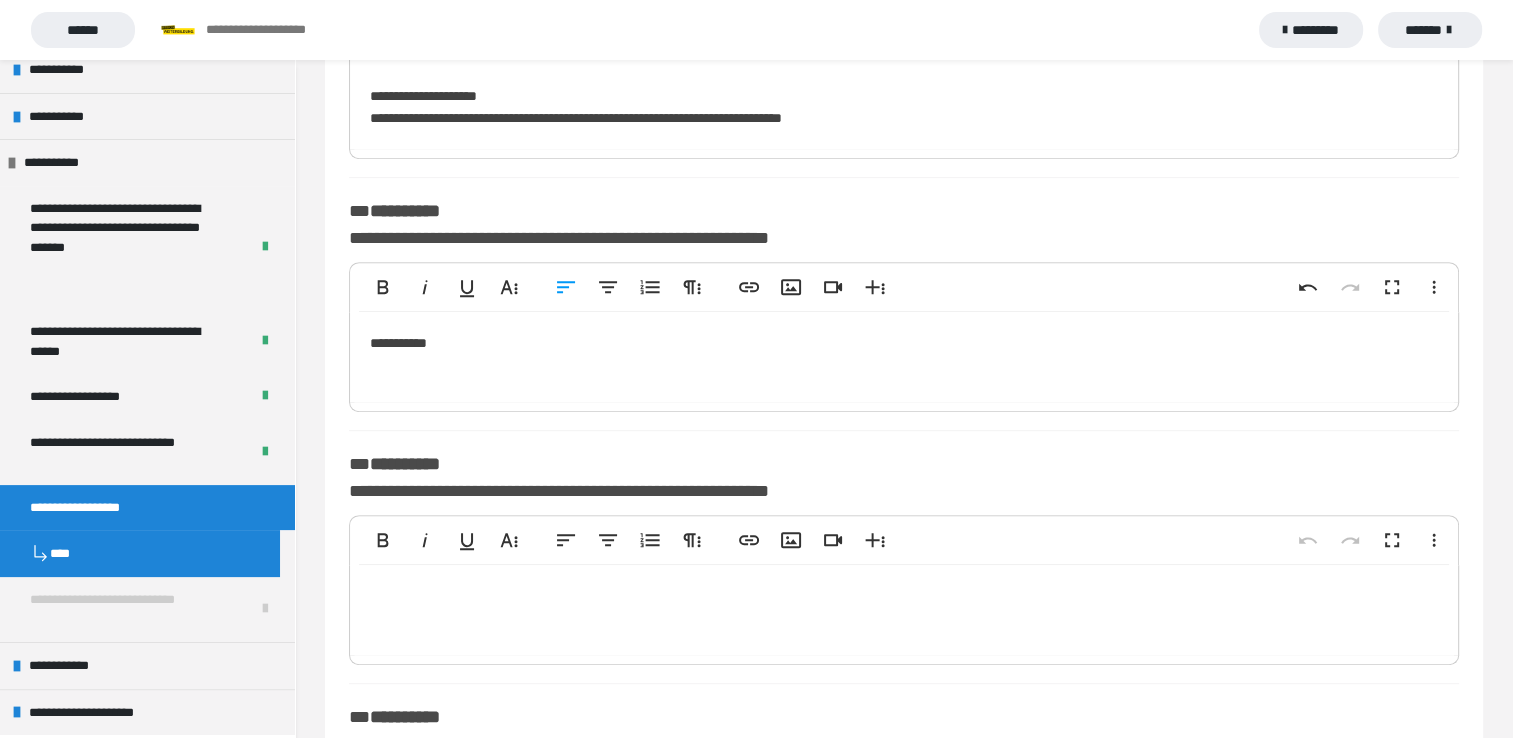 click on "* *********" at bounding box center (904, 357) 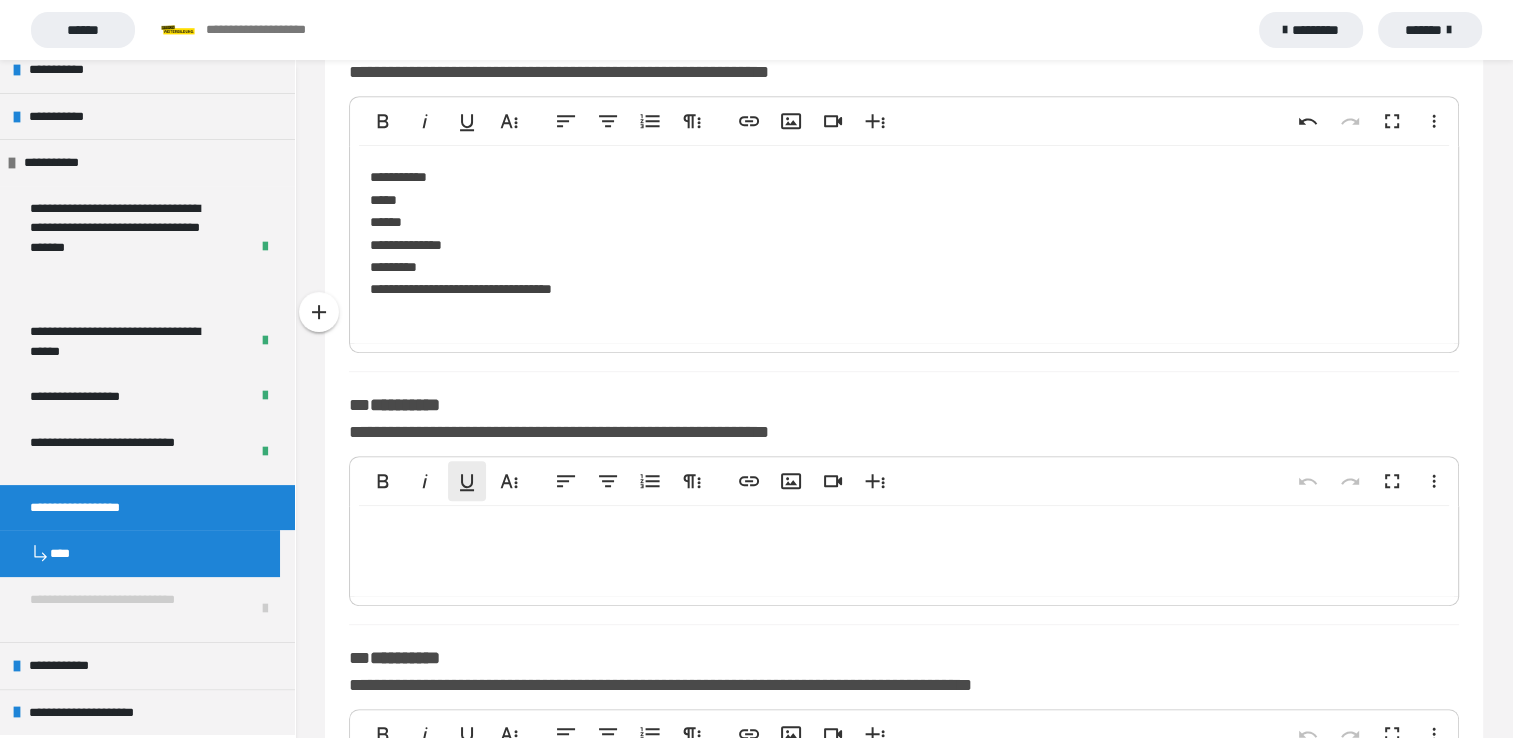 scroll, scrollTop: 1000, scrollLeft: 0, axis: vertical 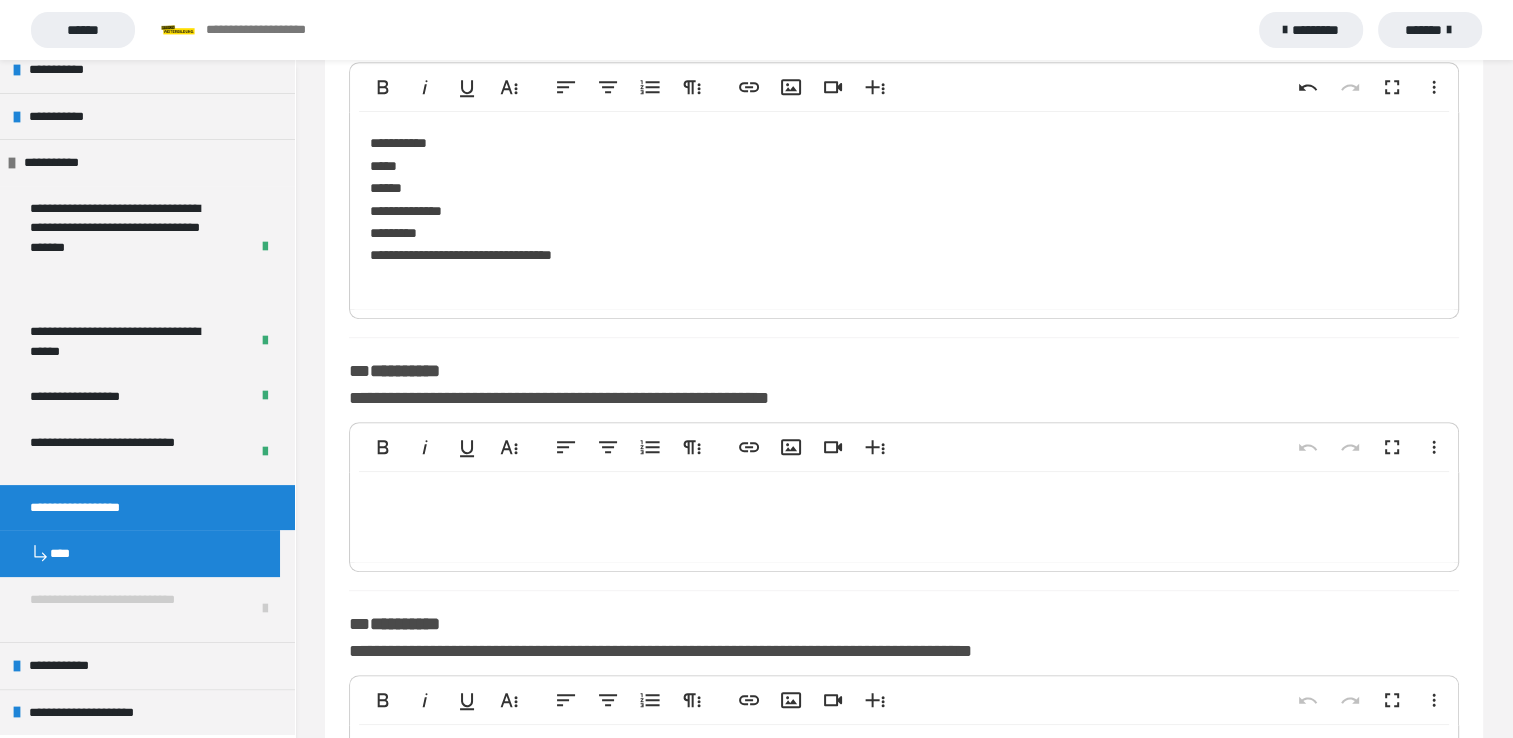 click at bounding box center (904, 517) 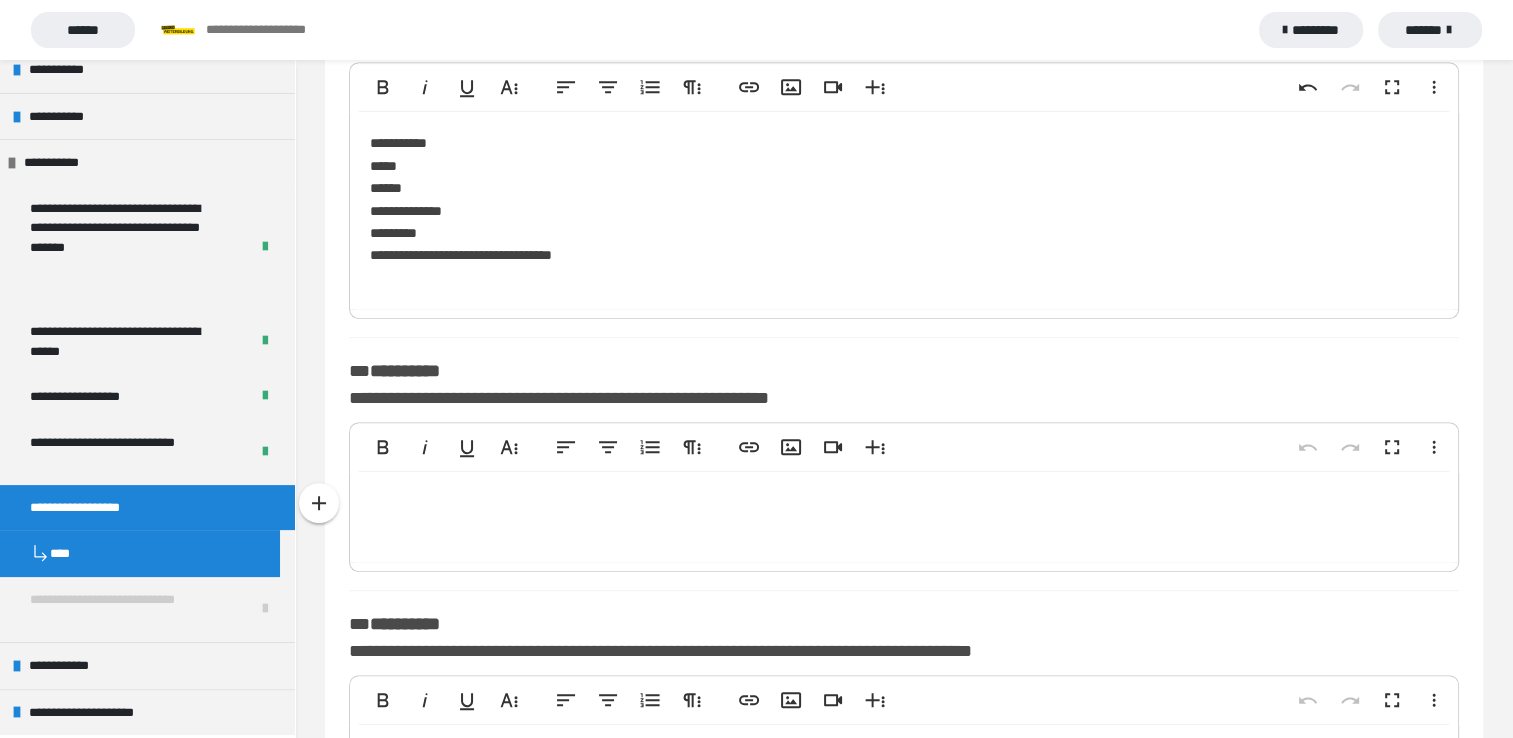 type 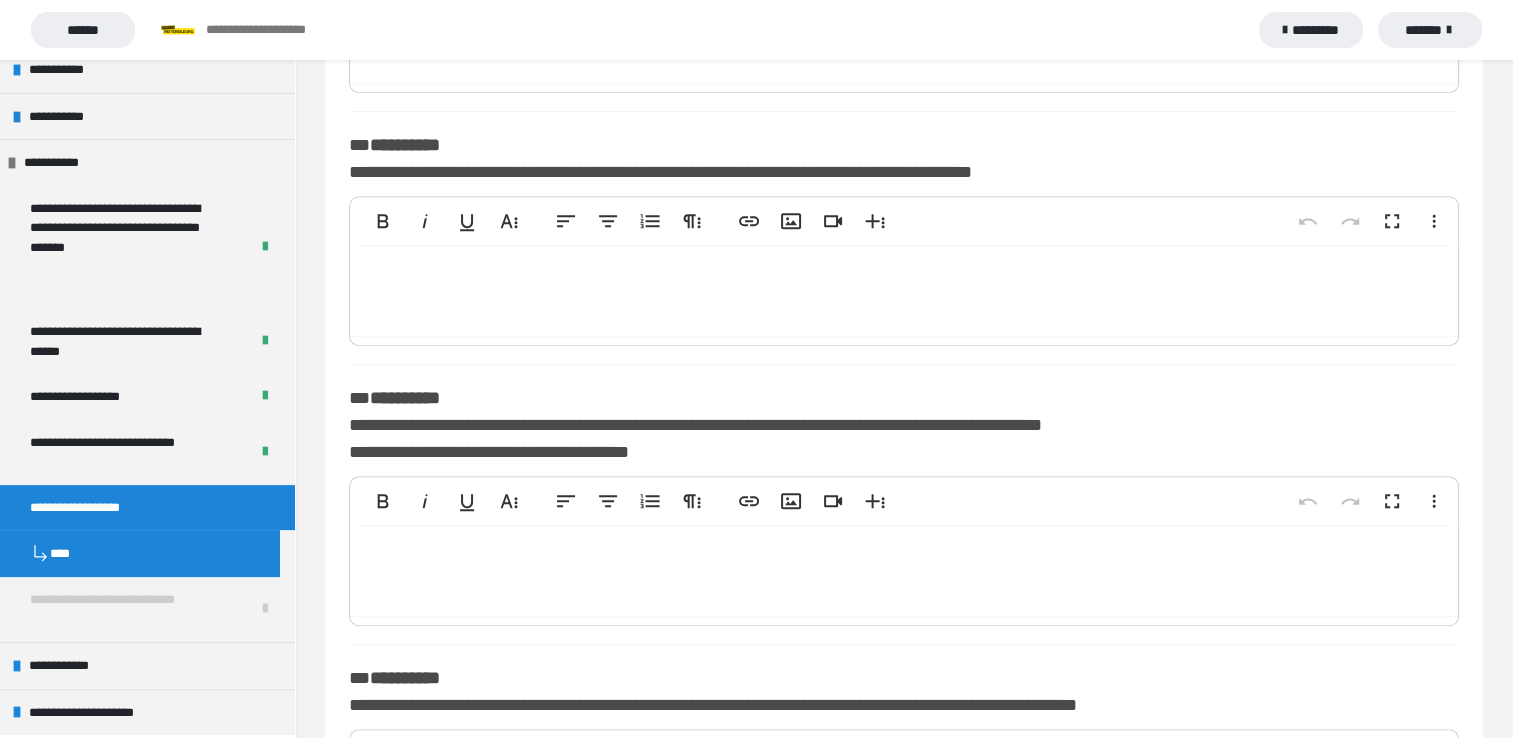 scroll, scrollTop: 1500, scrollLeft: 0, axis: vertical 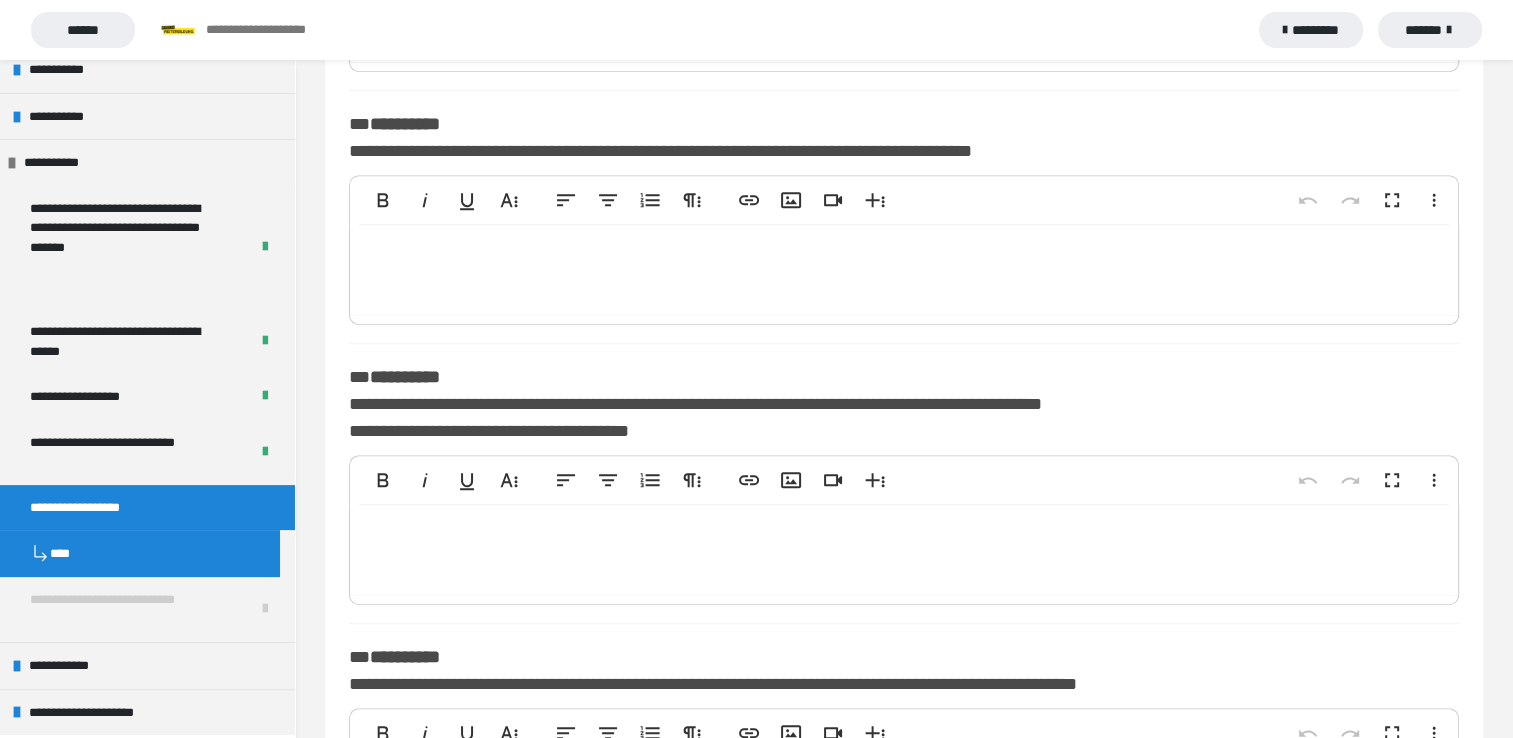 click at bounding box center [904, 270] 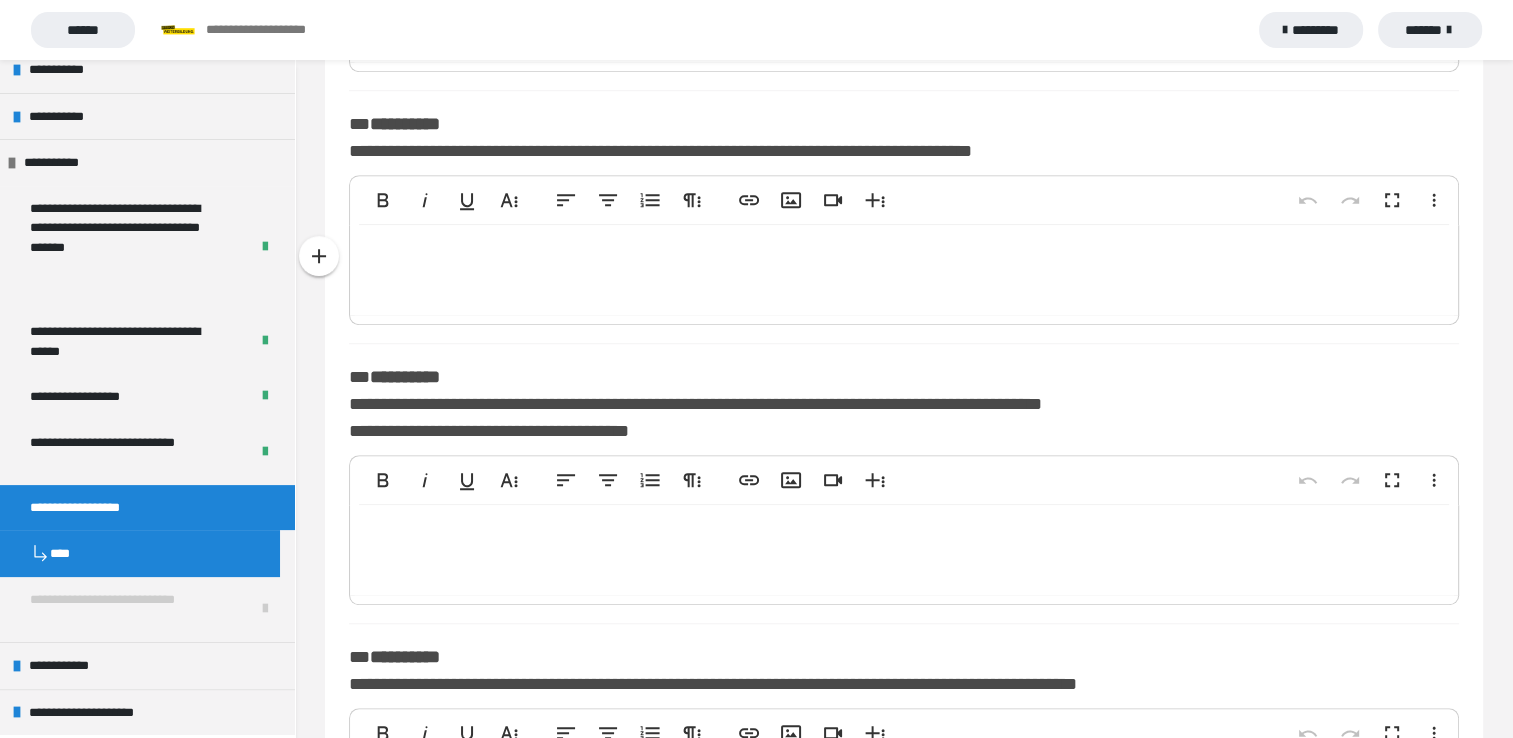 type 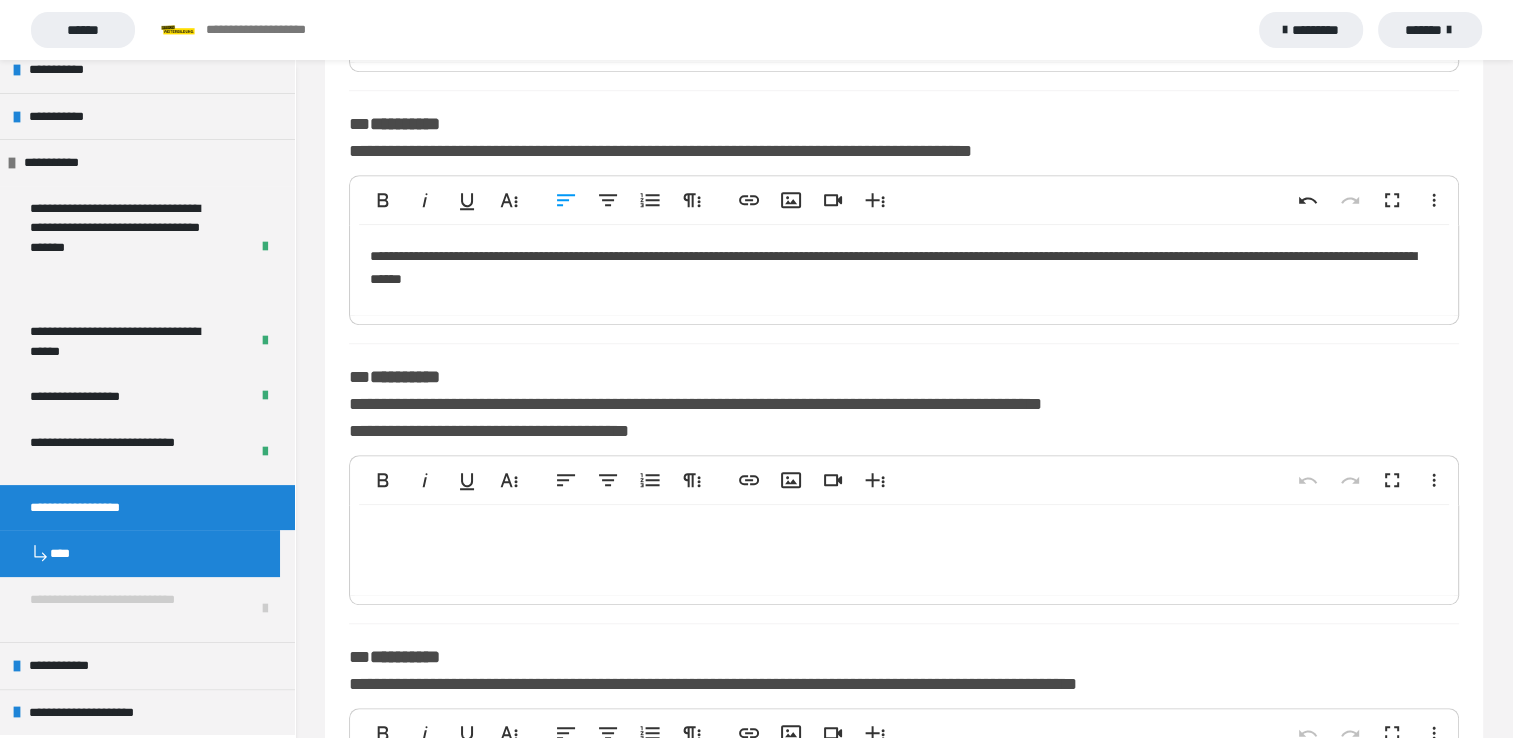 click at bounding box center (904, 550) 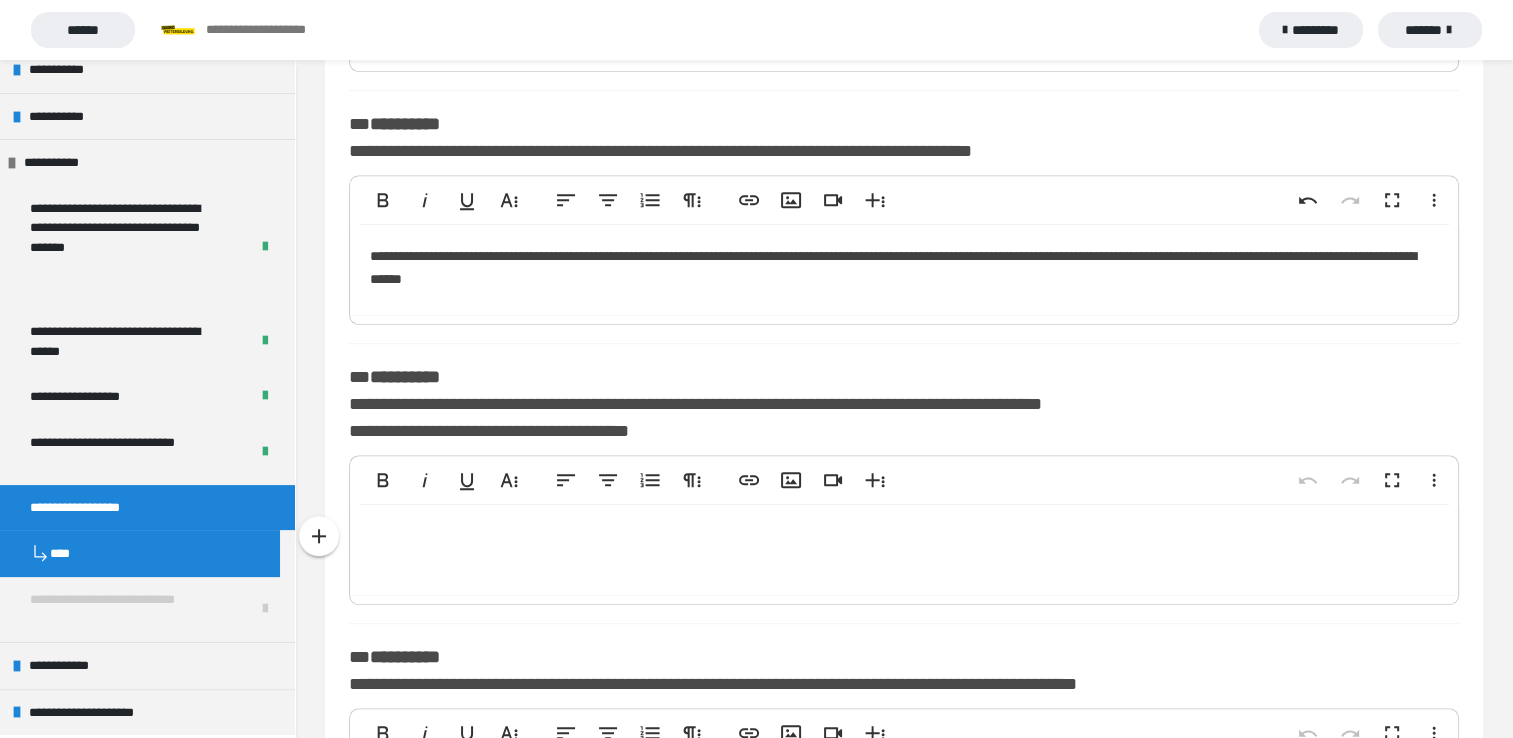type 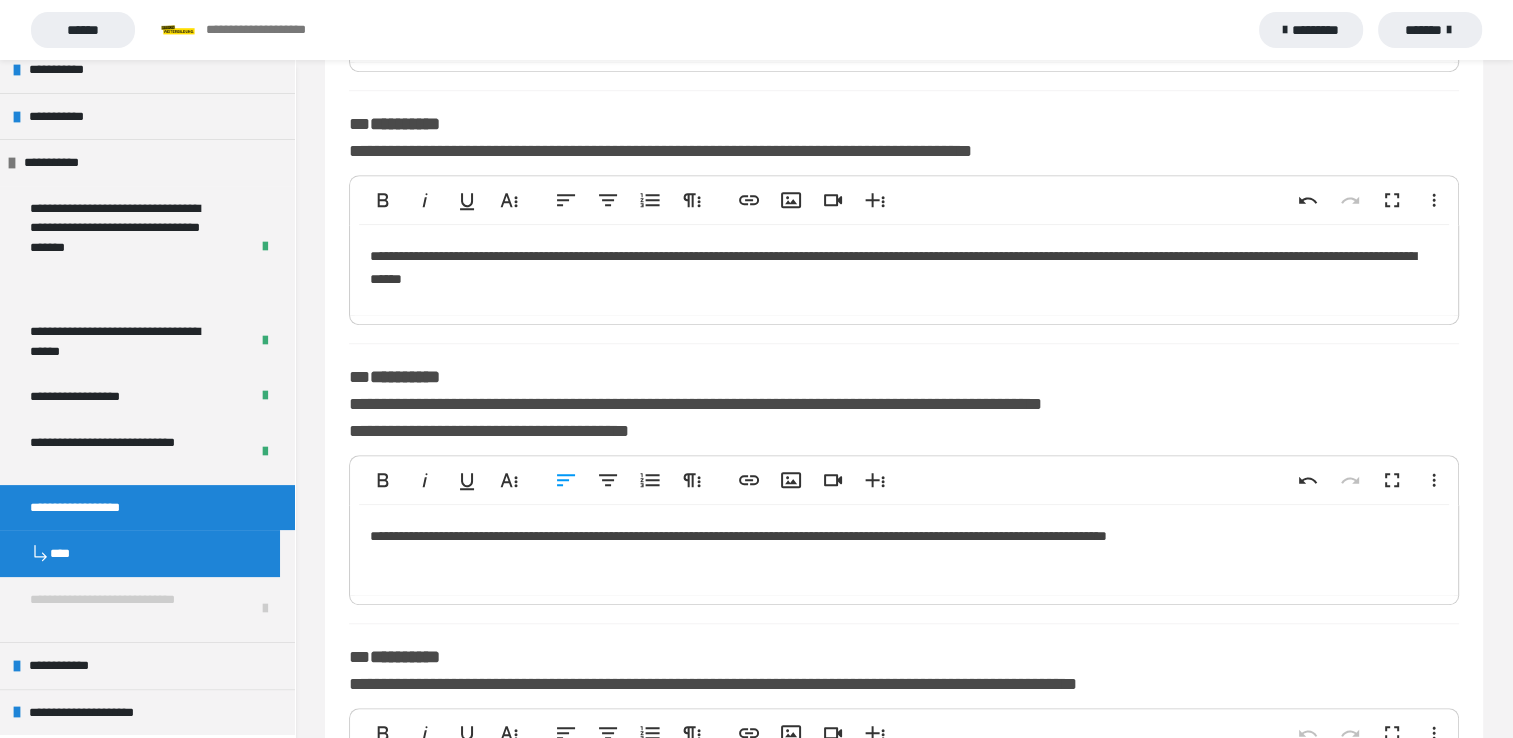 click on "**********" at bounding box center [904, 550] 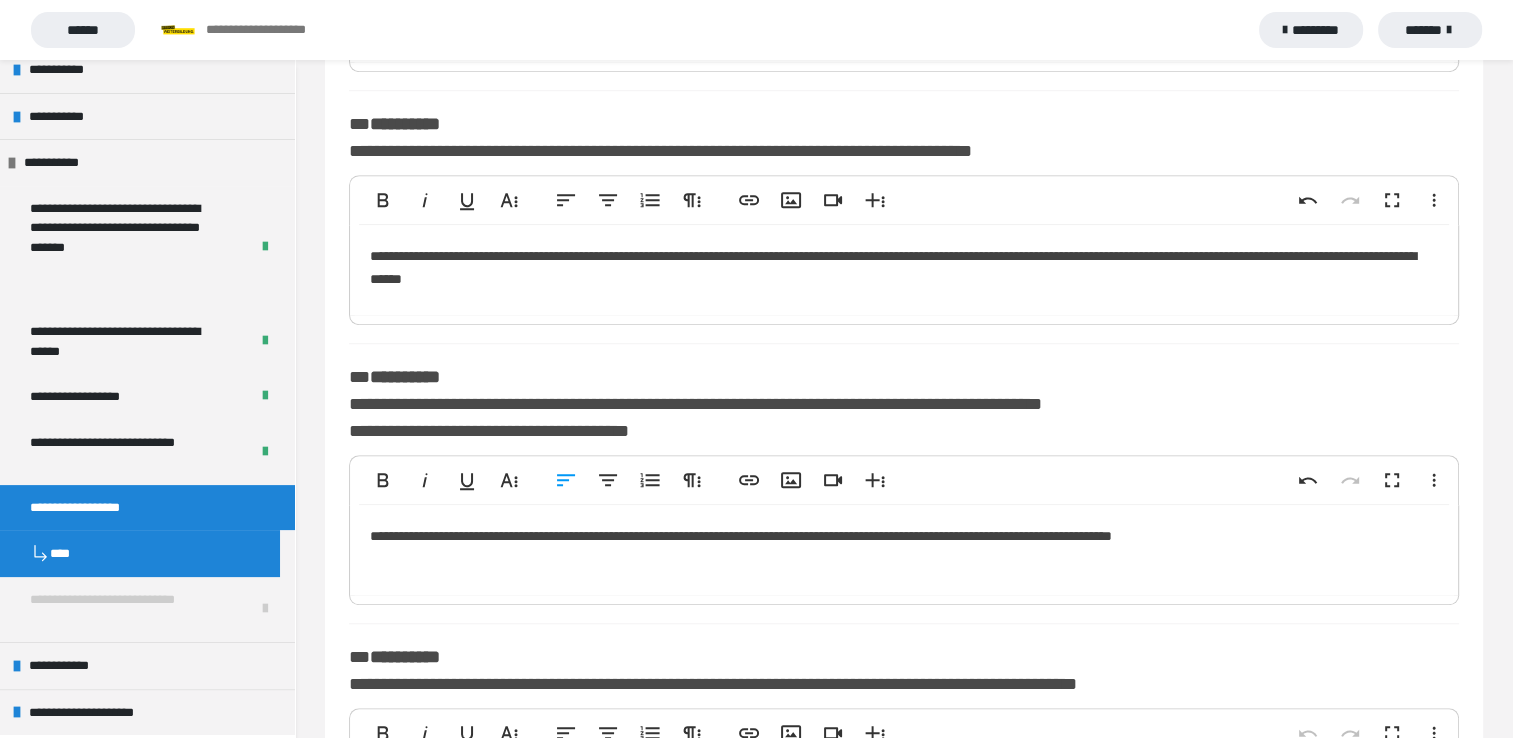 click on "**********" at bounding box center (904, 550) 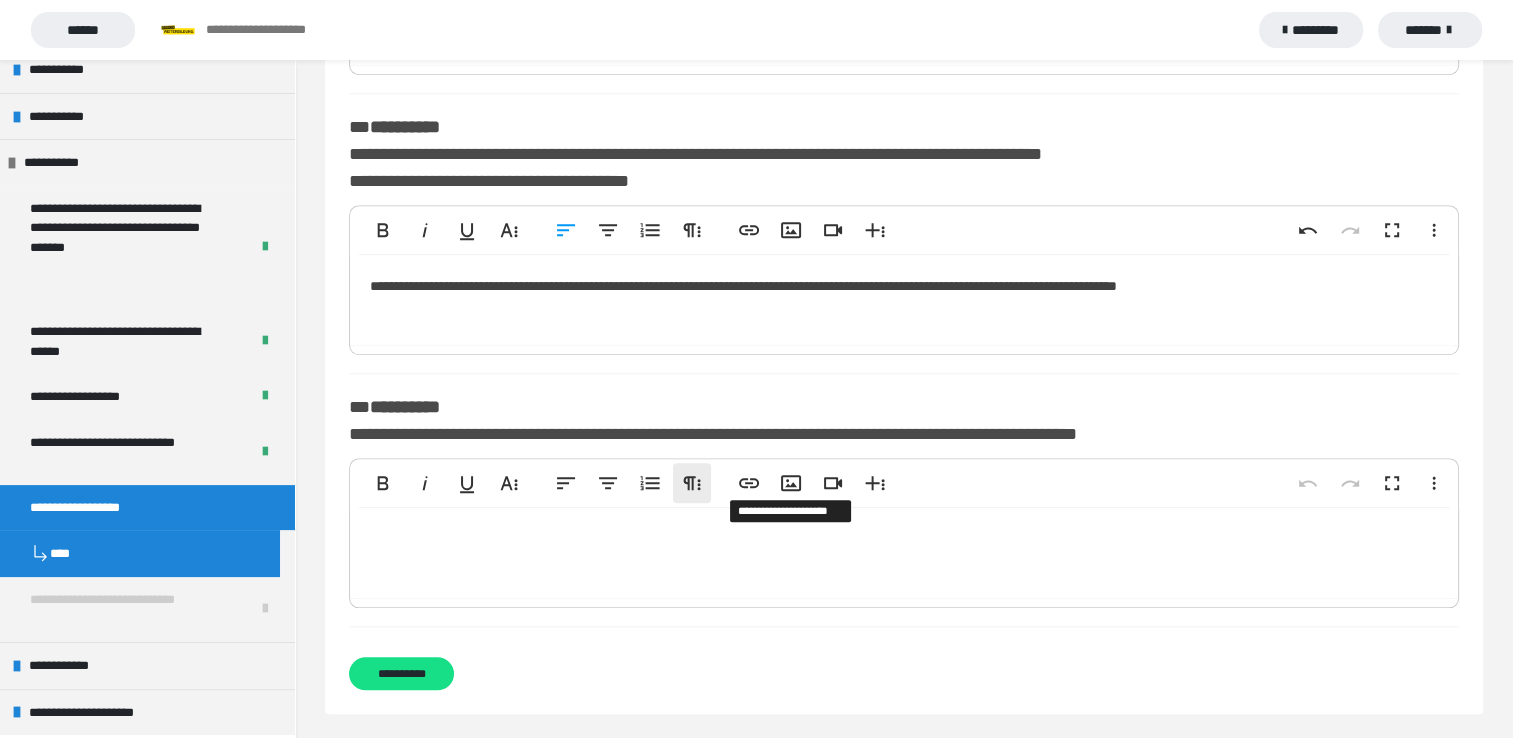 scroll, scrollTop: 1751, scrollLeft: 0, axis: vertical 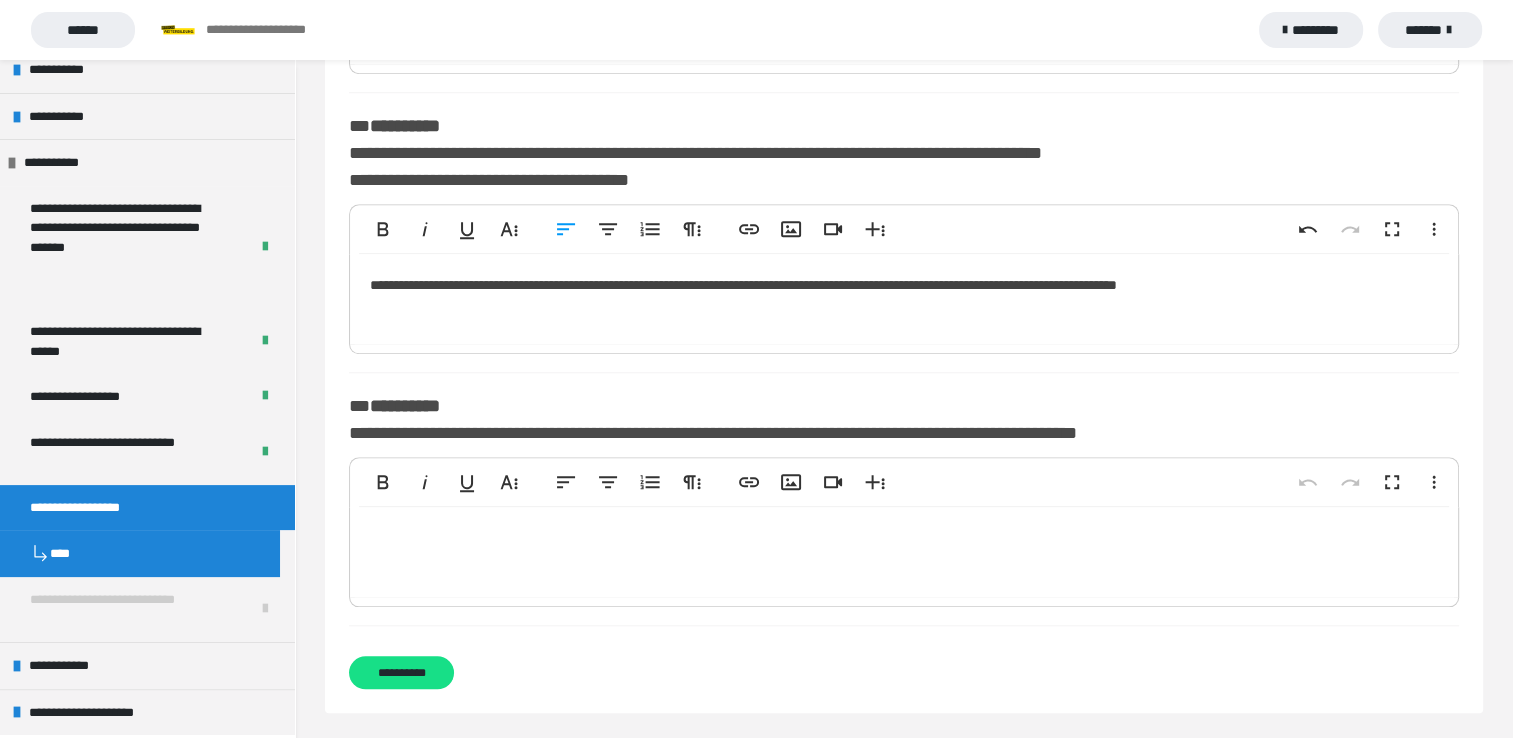 click at bounding box center [904, 552] 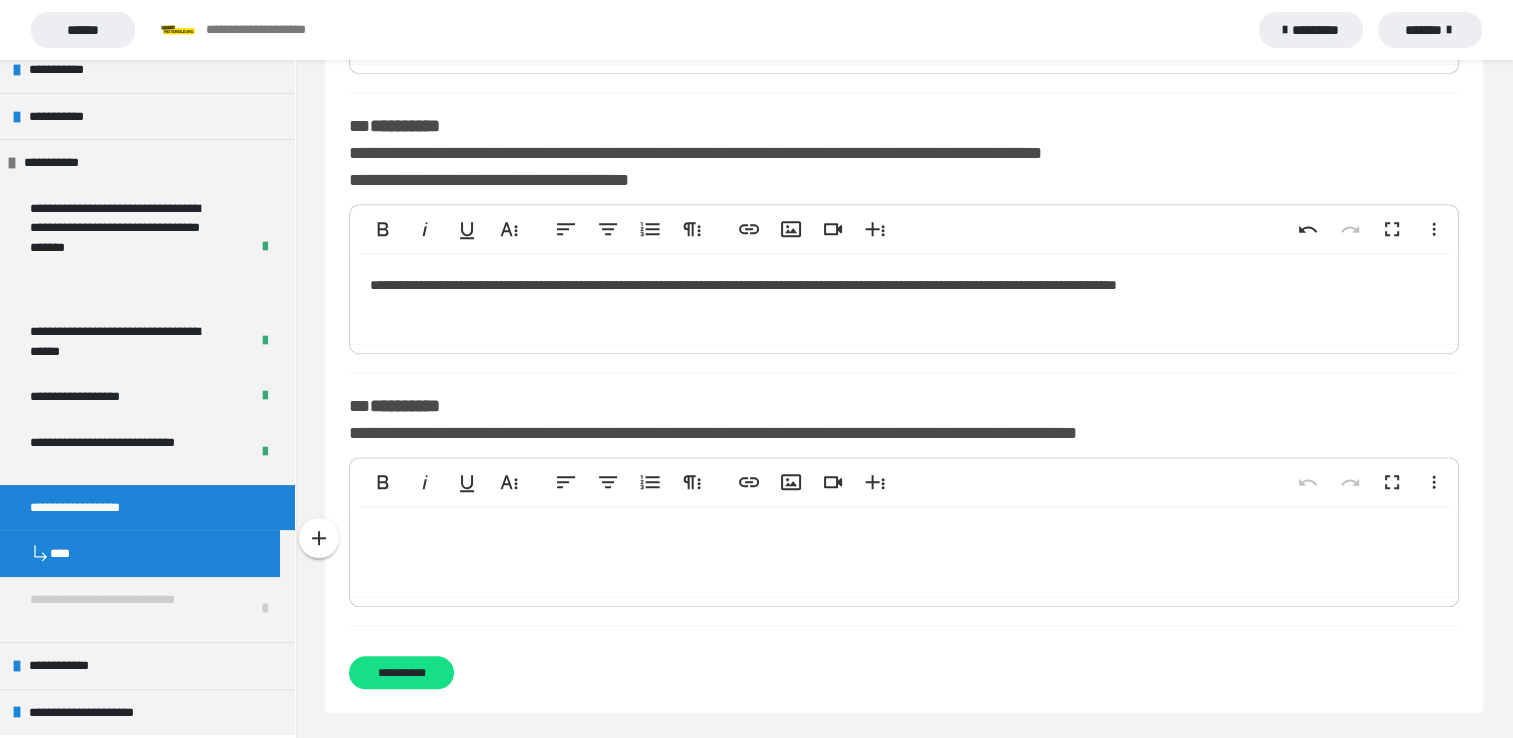 type 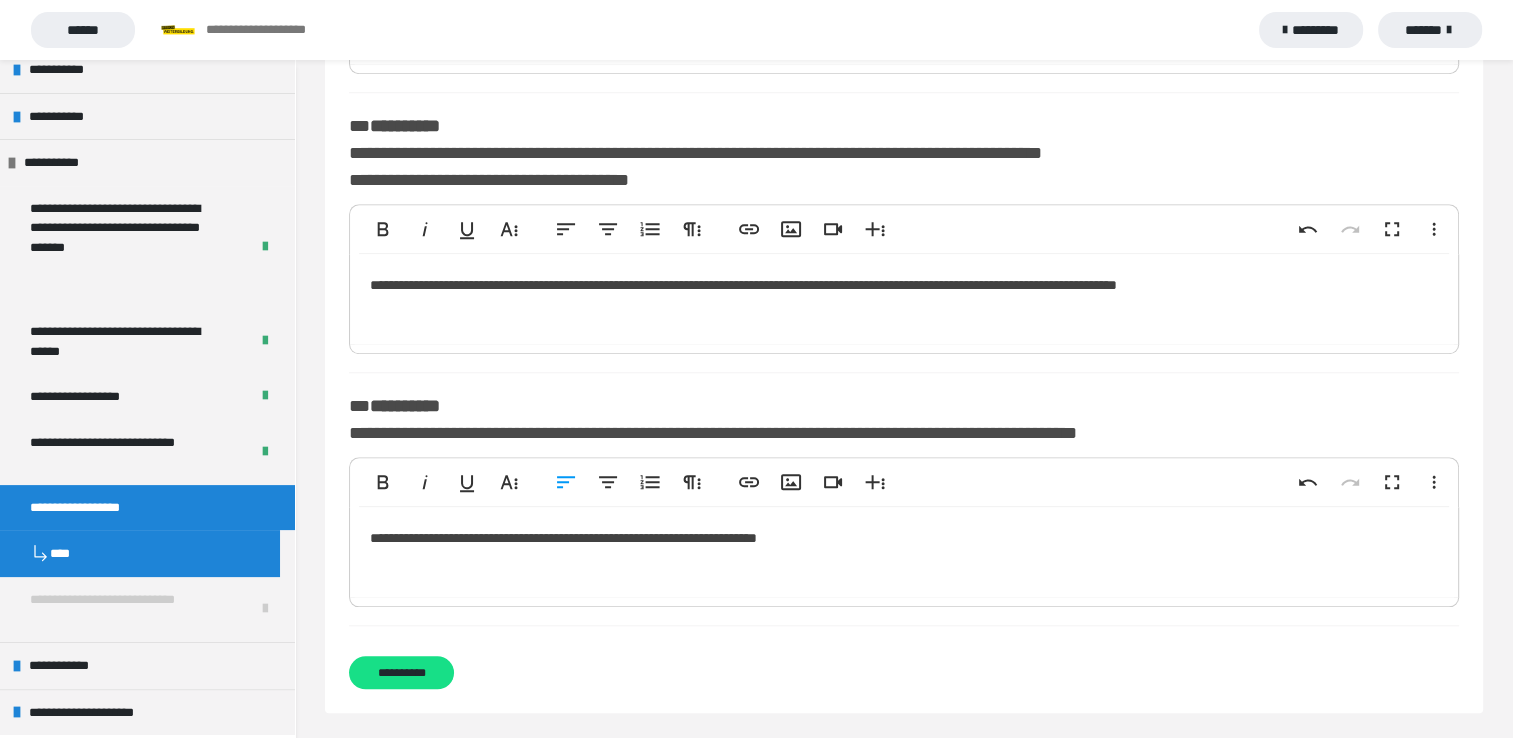 click on "**********" at bounding box center (904, 552) 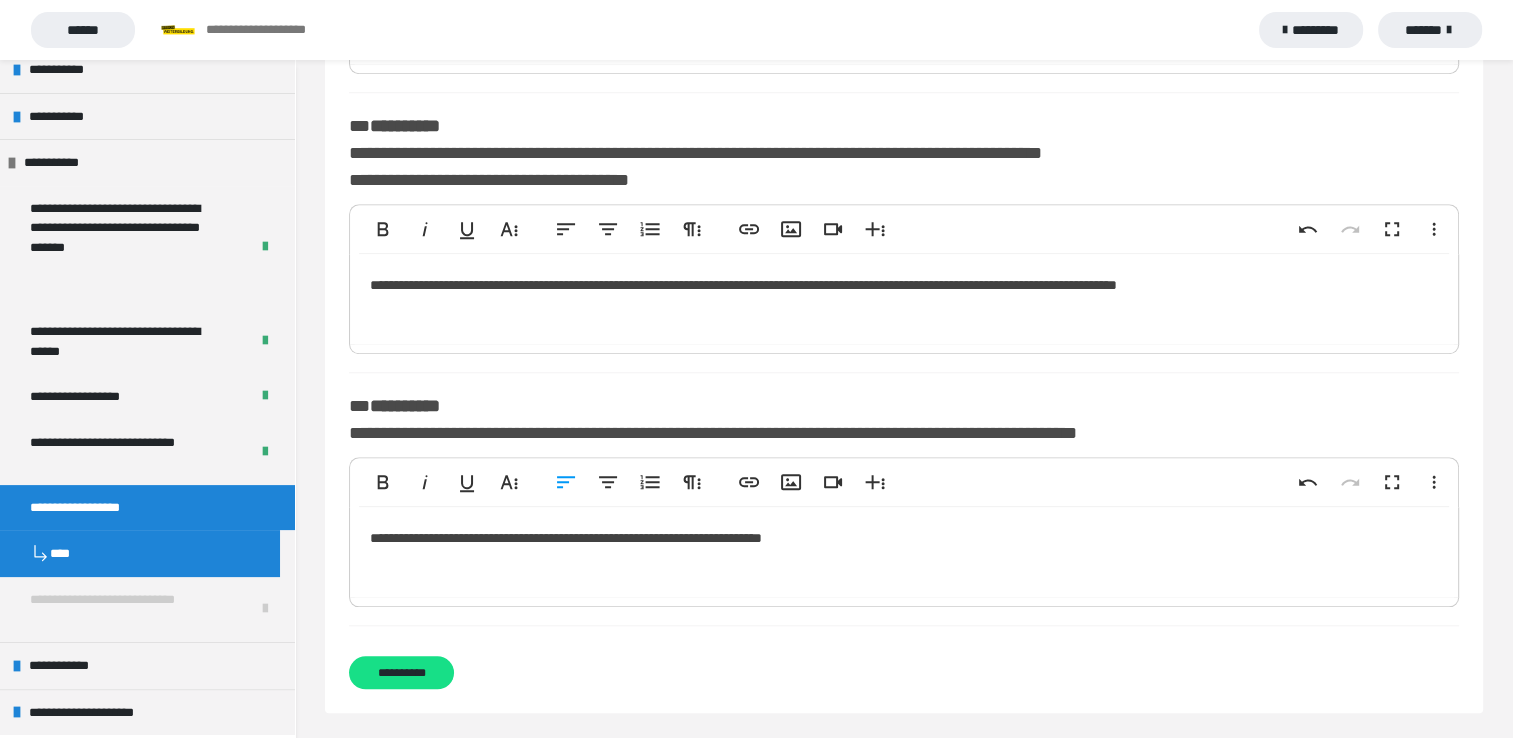click on "**********" at bounding box center [904, 552] 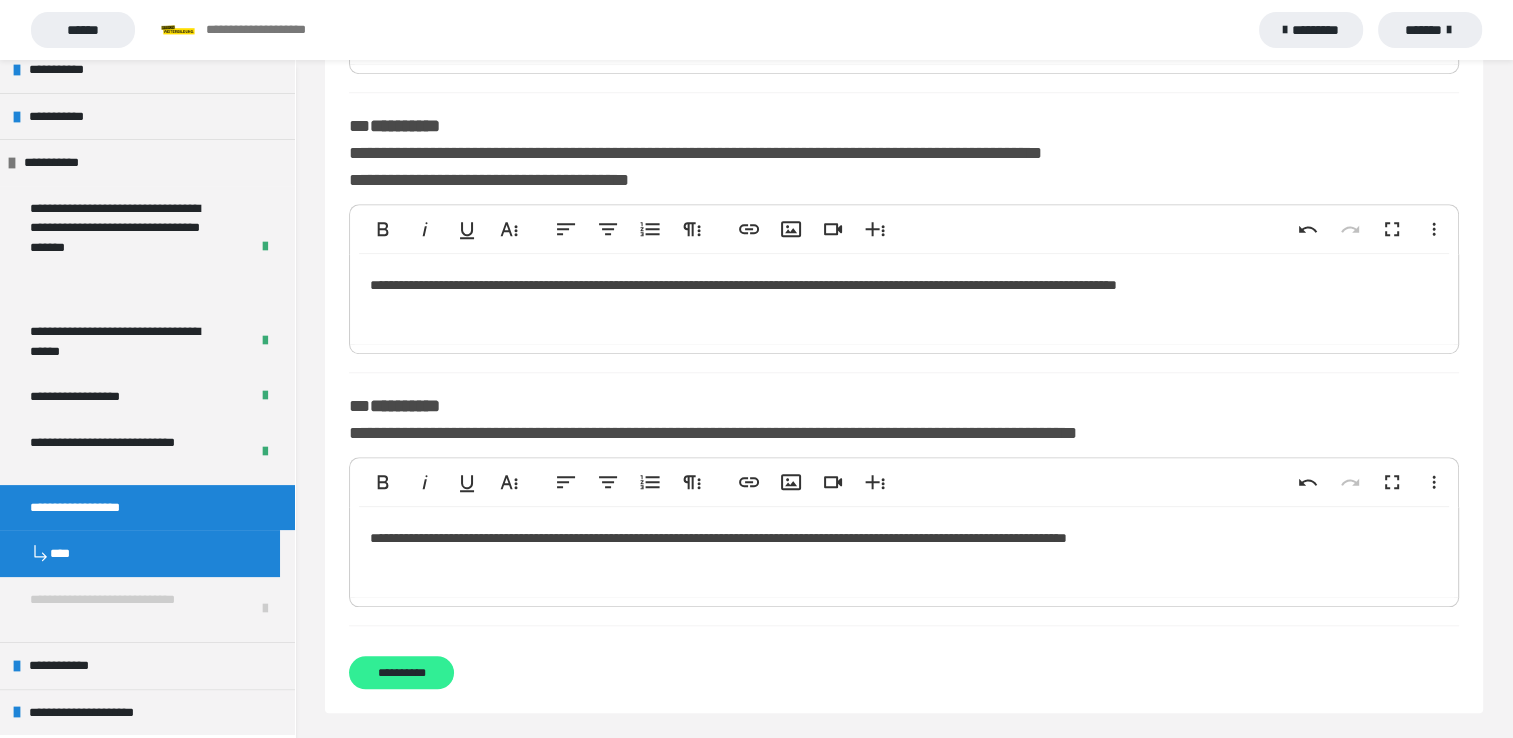 click on "**********" at bounding box center (401, 672) 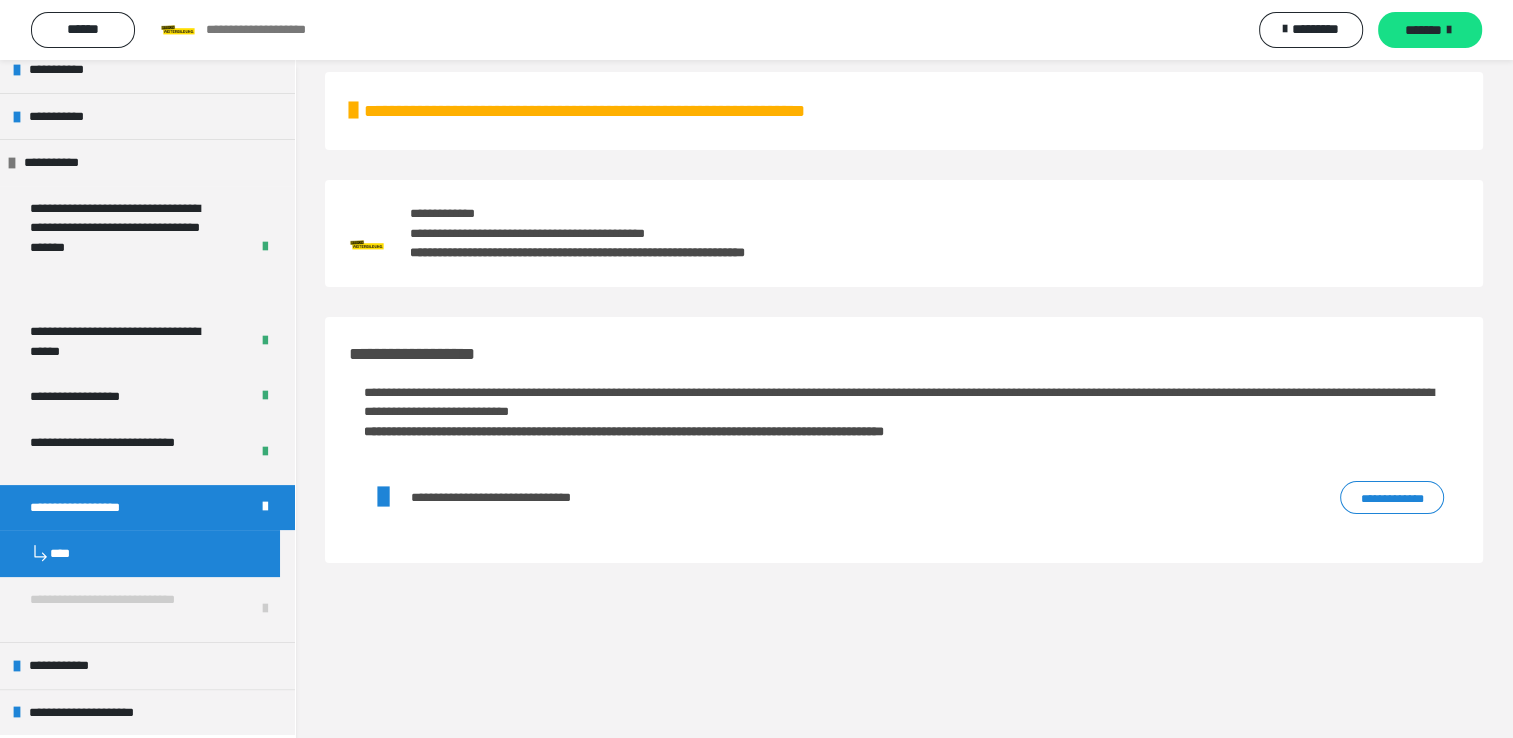 scroll, scrollTop: 0, scrollLeft: 0, axis: both 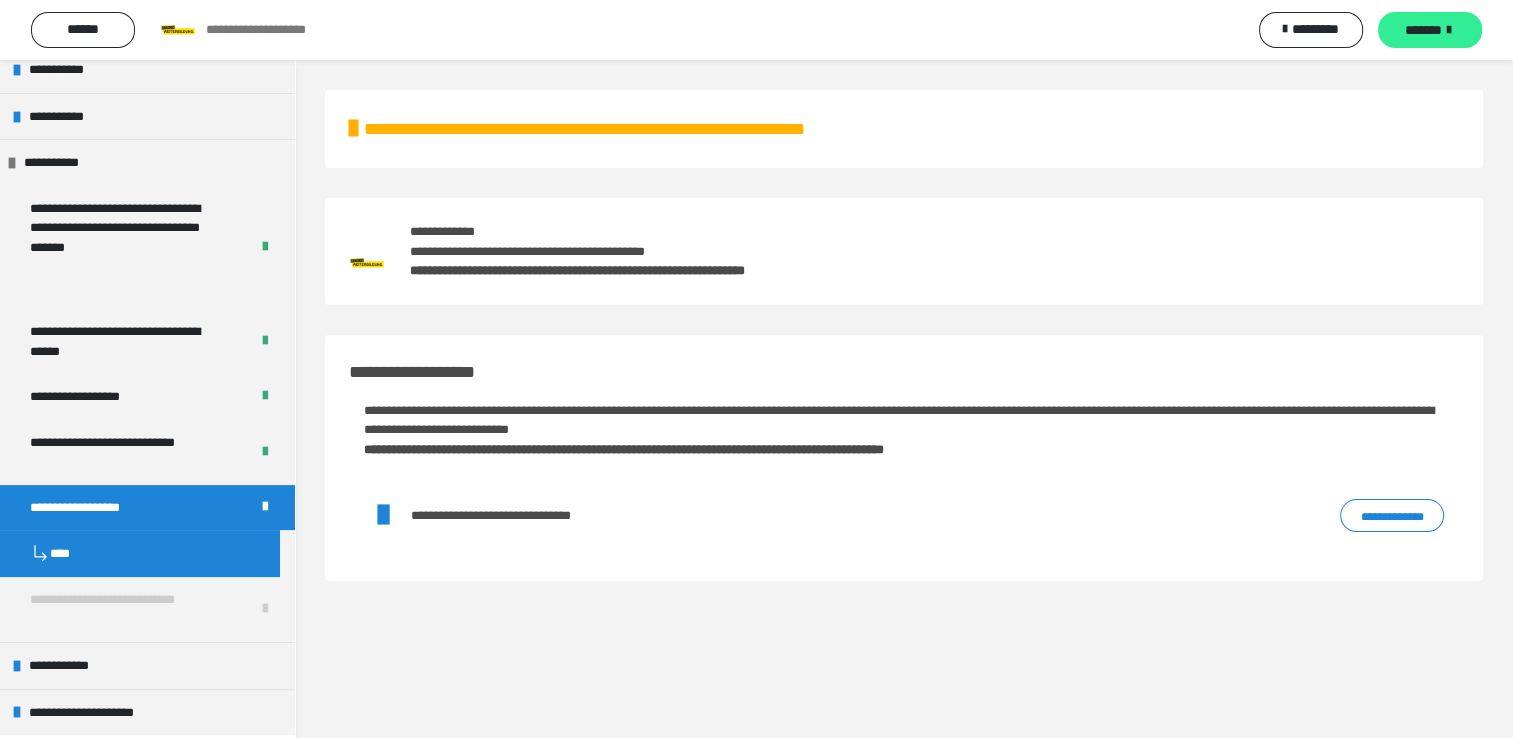 click on "*******" at bounding box center (1423, 30) 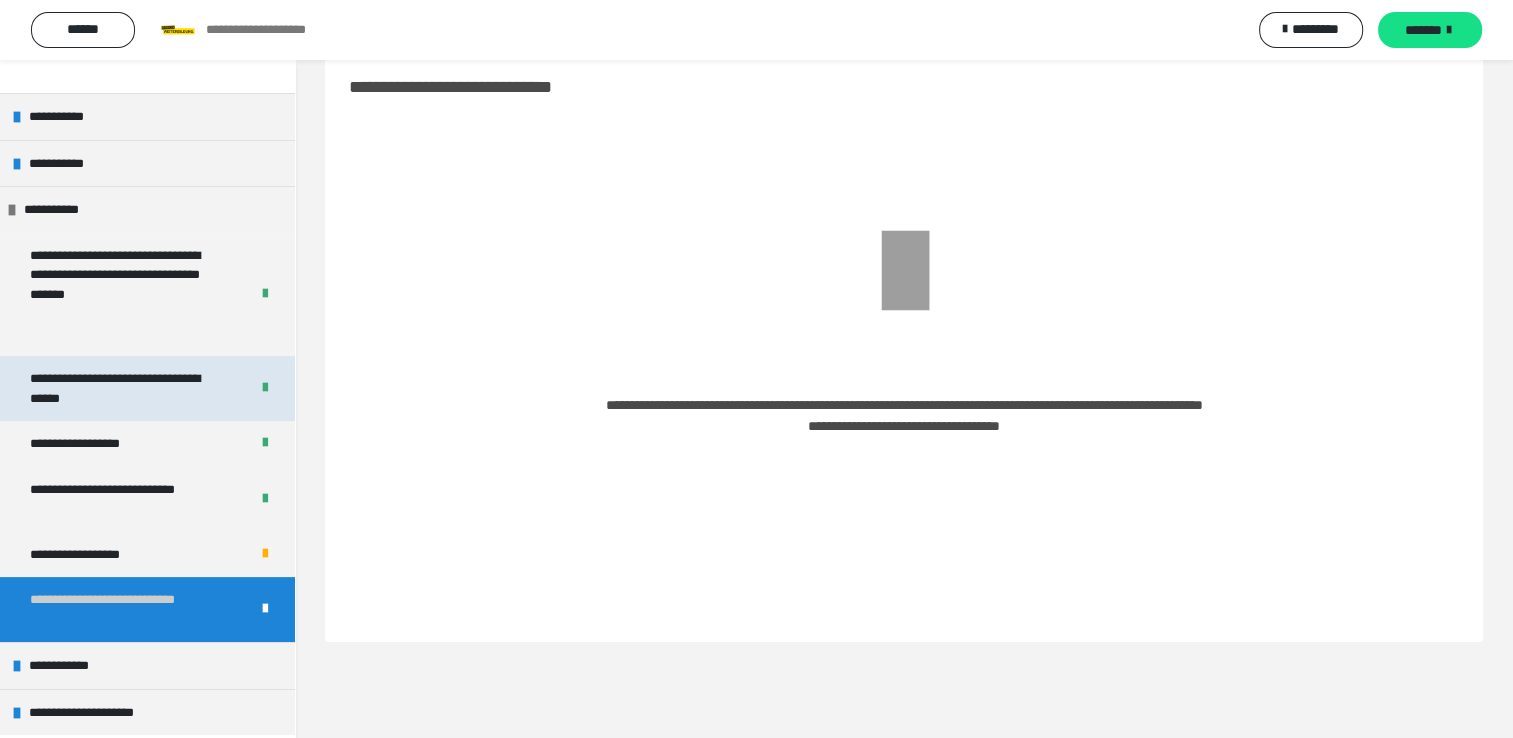 scroll, scrollTop: 60, scrollLeft: 0, axis: vertical 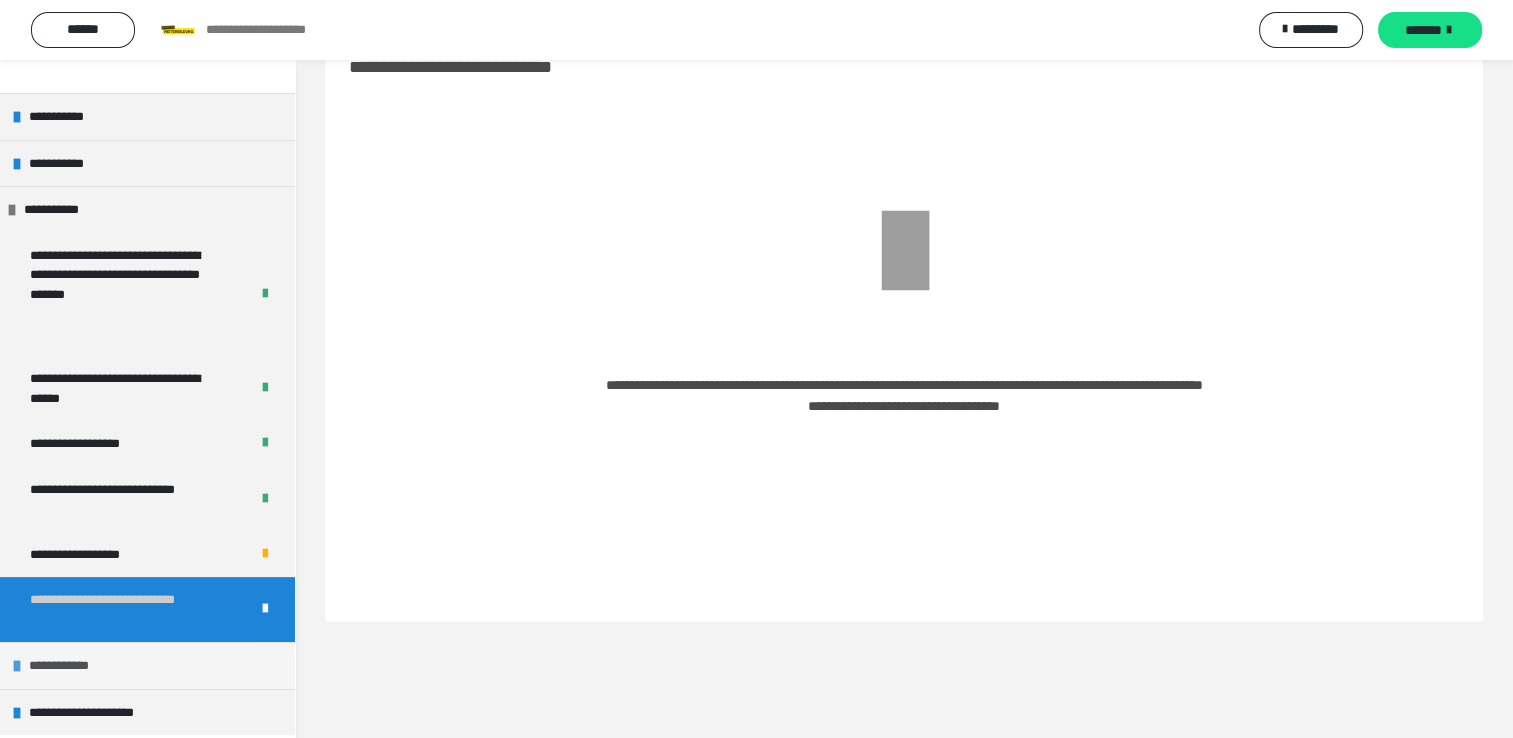 click on "**********" at bounding box center [147, 665] 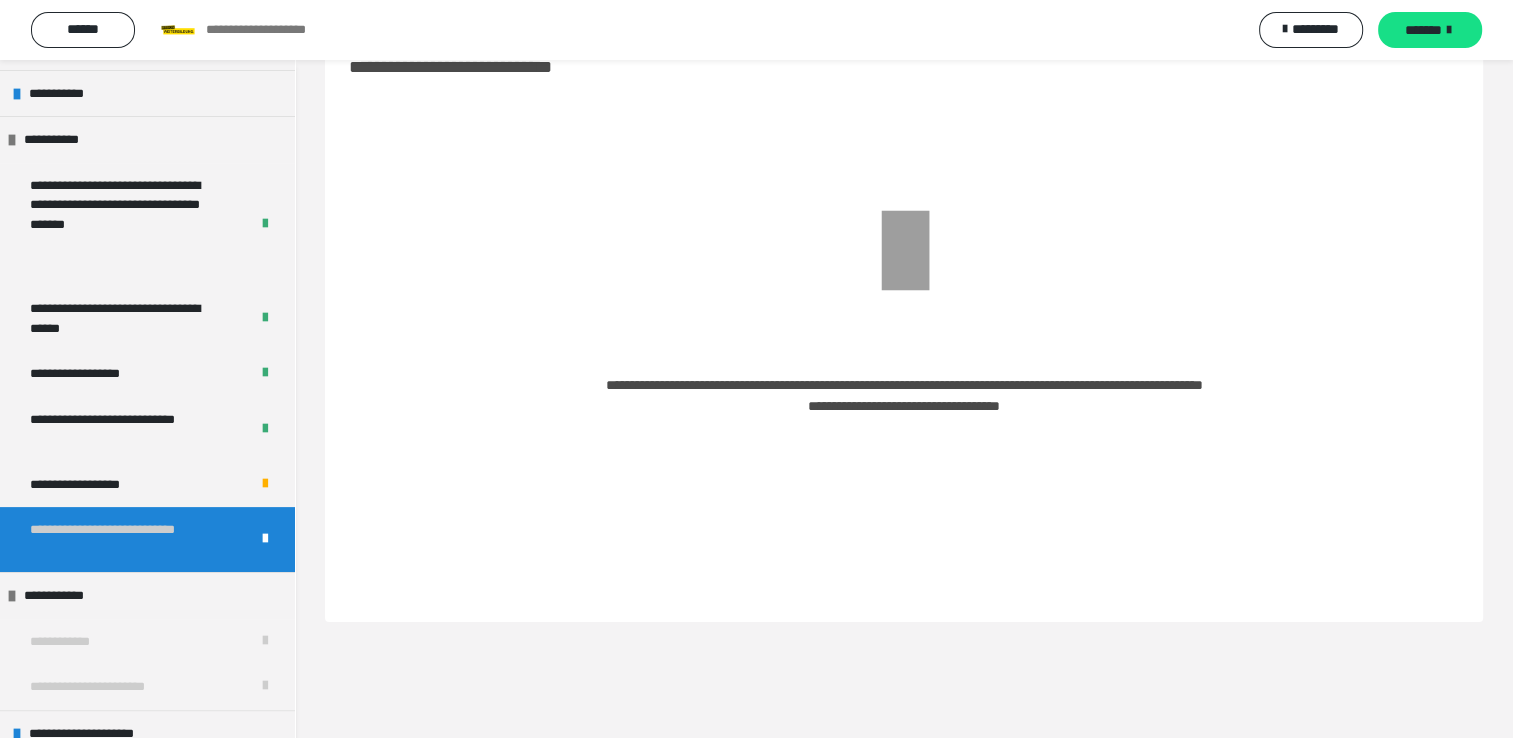 scroll, scrollTop: 392, scrollLeft: 0, axis: vertical 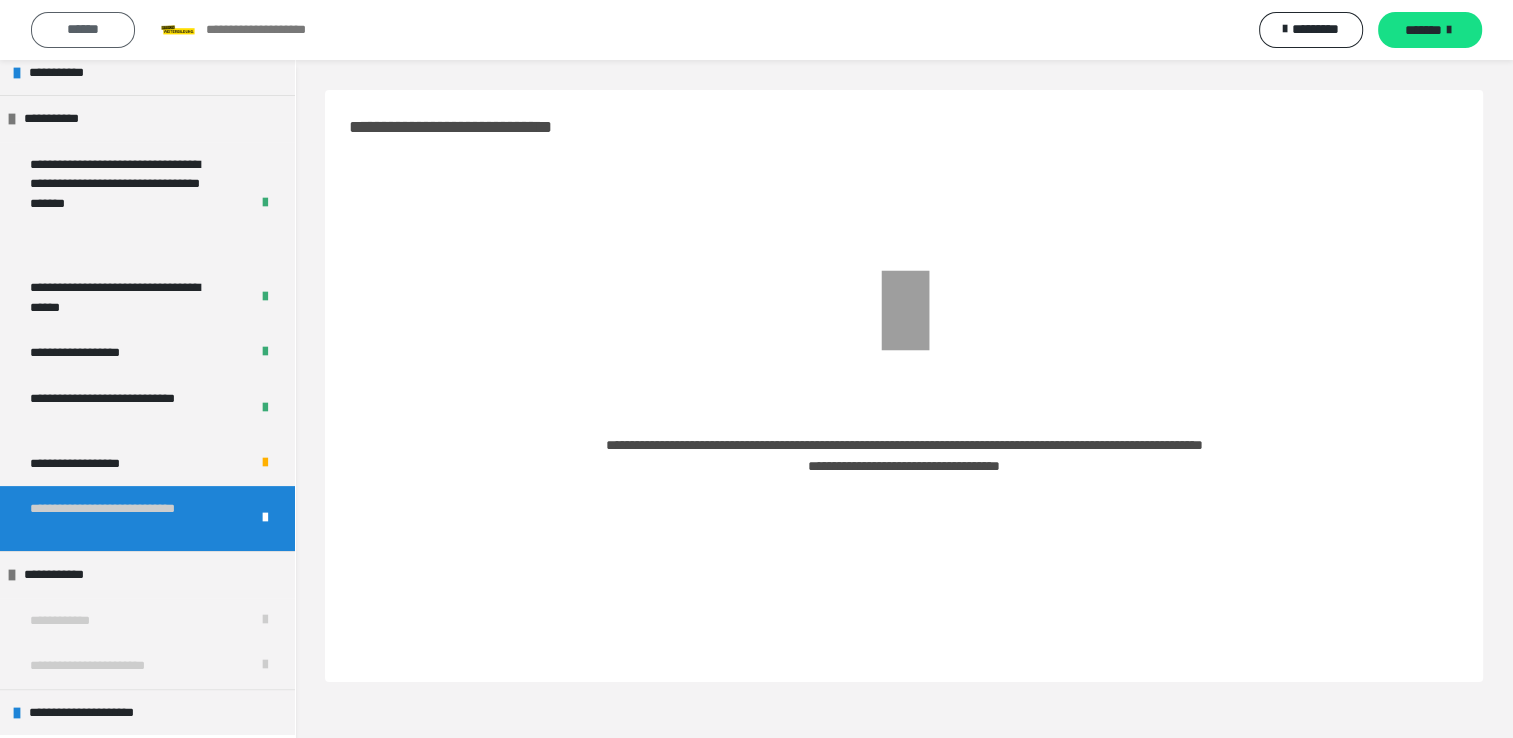 click on "******" at bounding box center [83, 29] 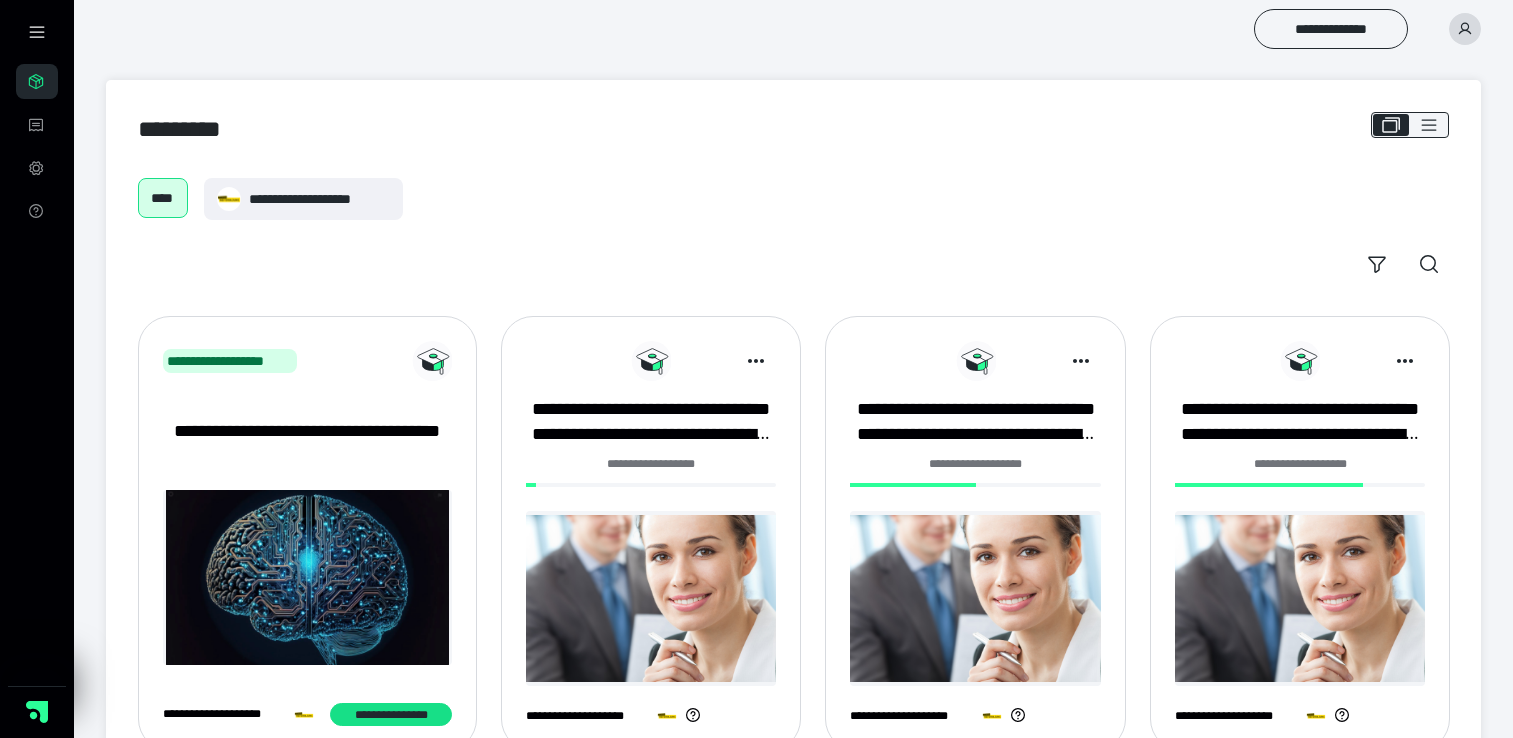 scroll, scrollTop: 527, scrollLeft: 0, axis: vertical 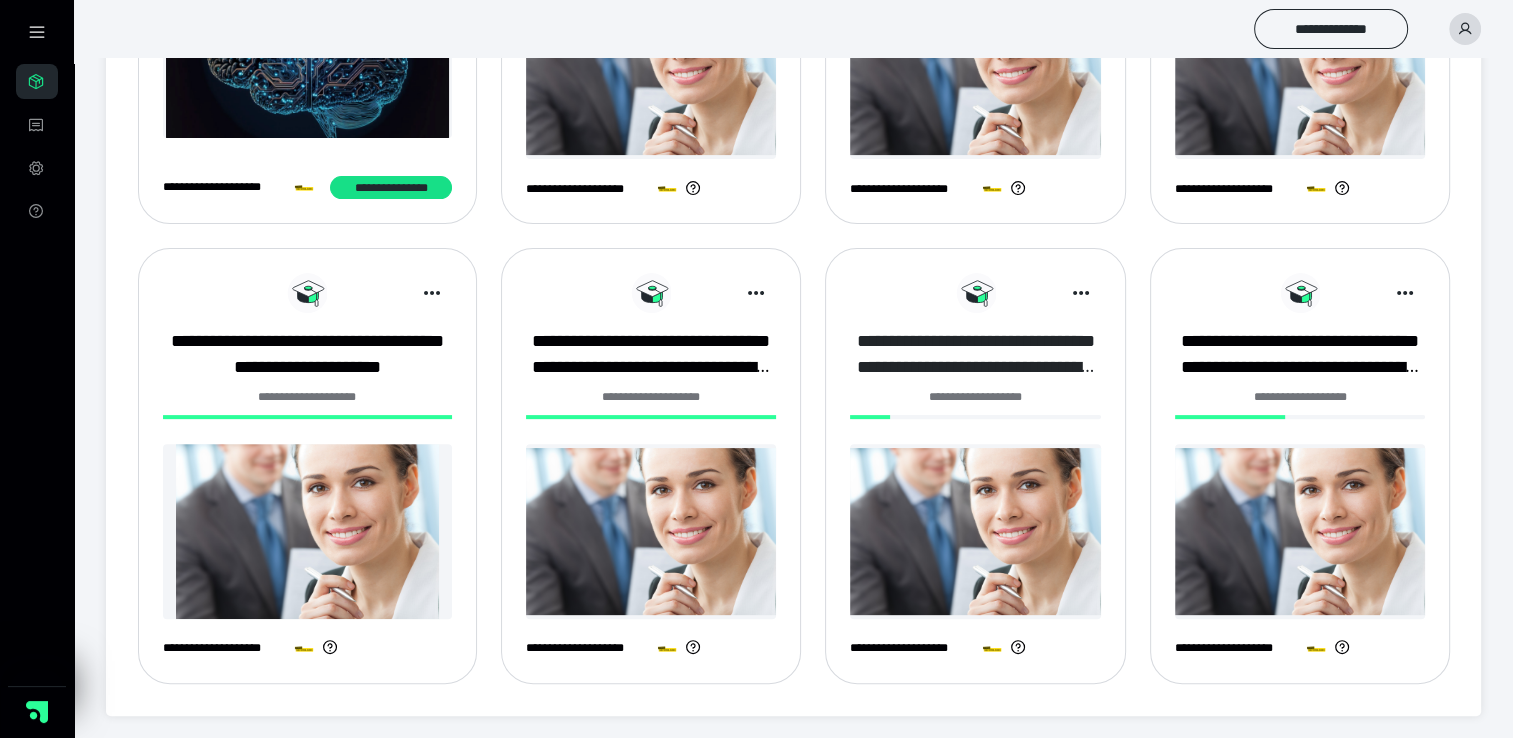 click on "**********" at bounding box center (975, 354) 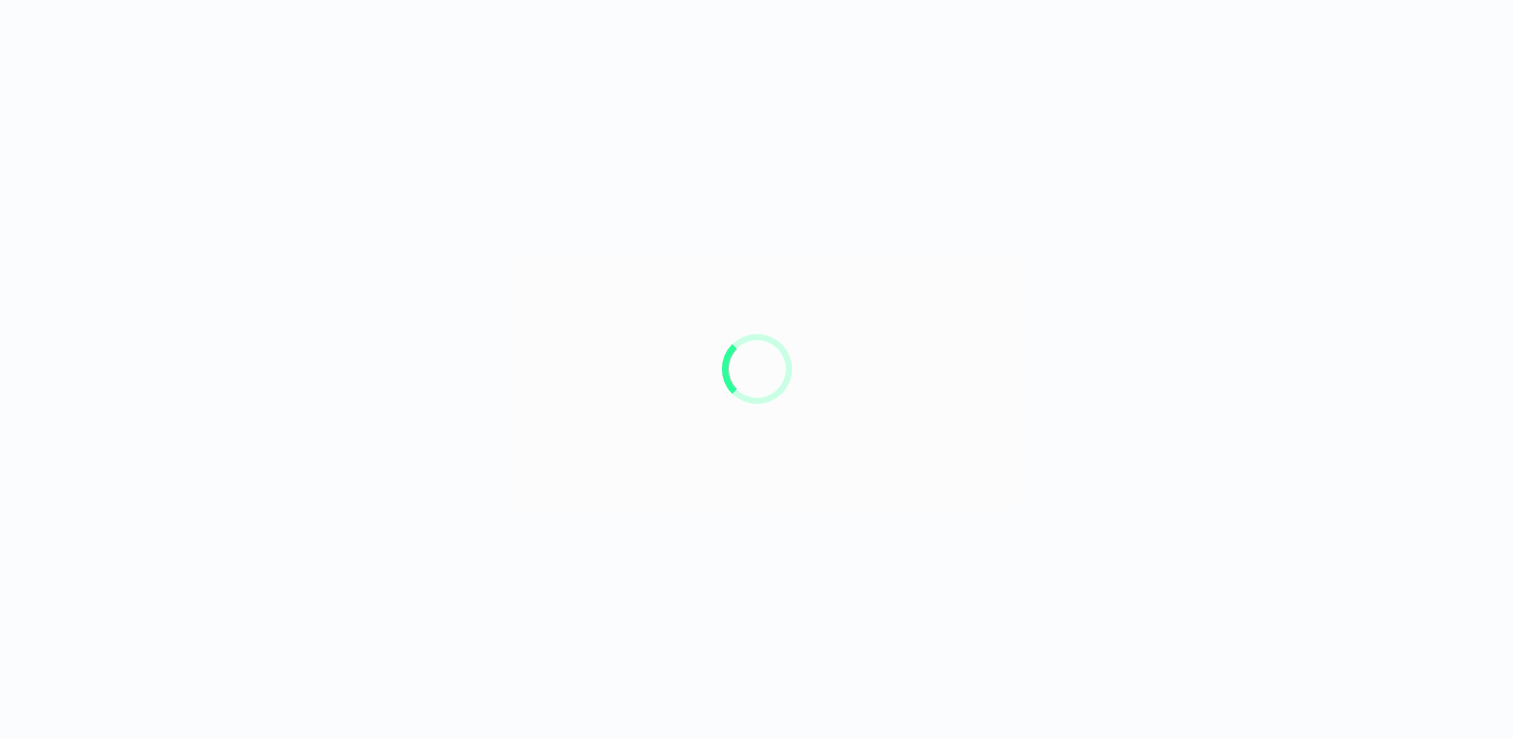 scroll, scrollTop: 0, scrollLeft: 0, axis: both 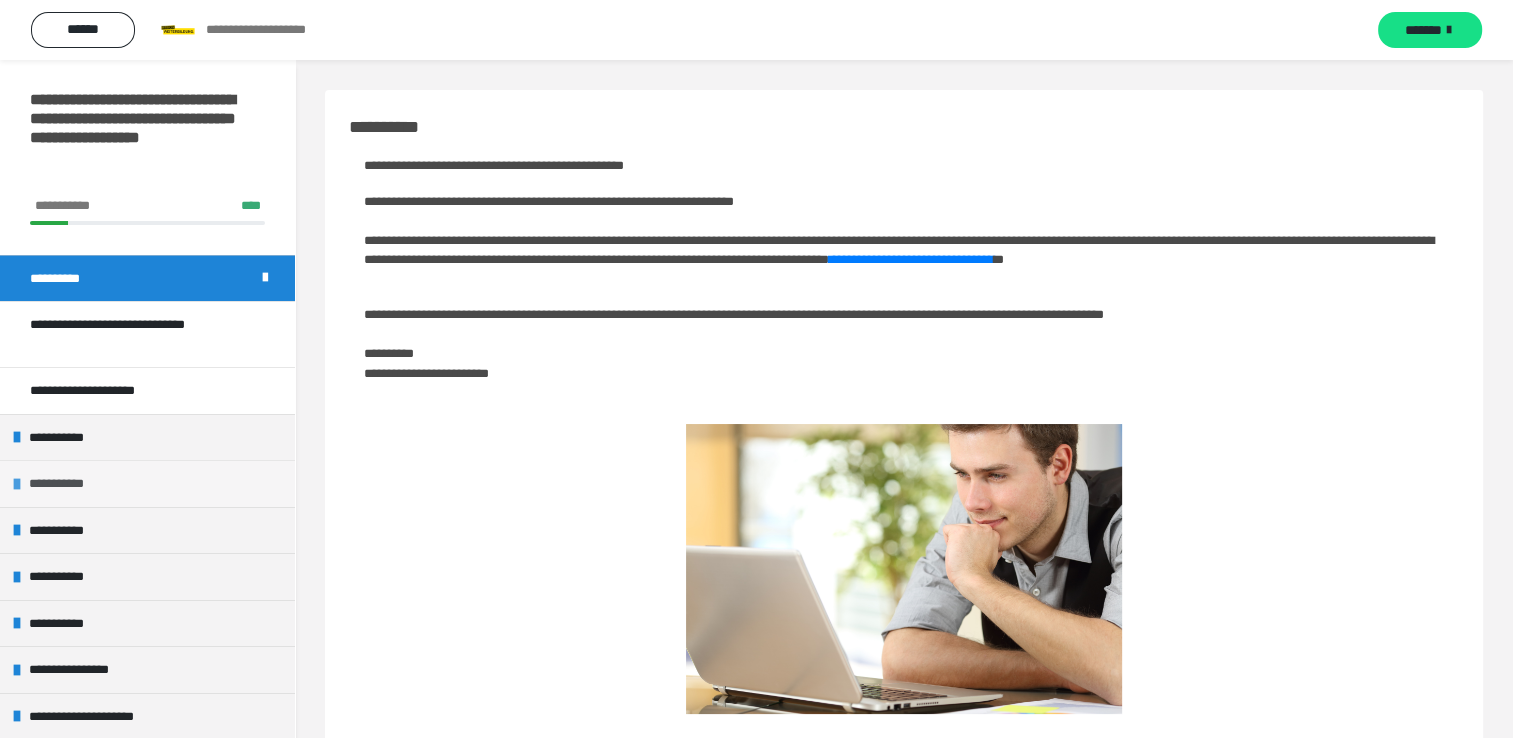 click on "**********" at bounding box center (63, 484) 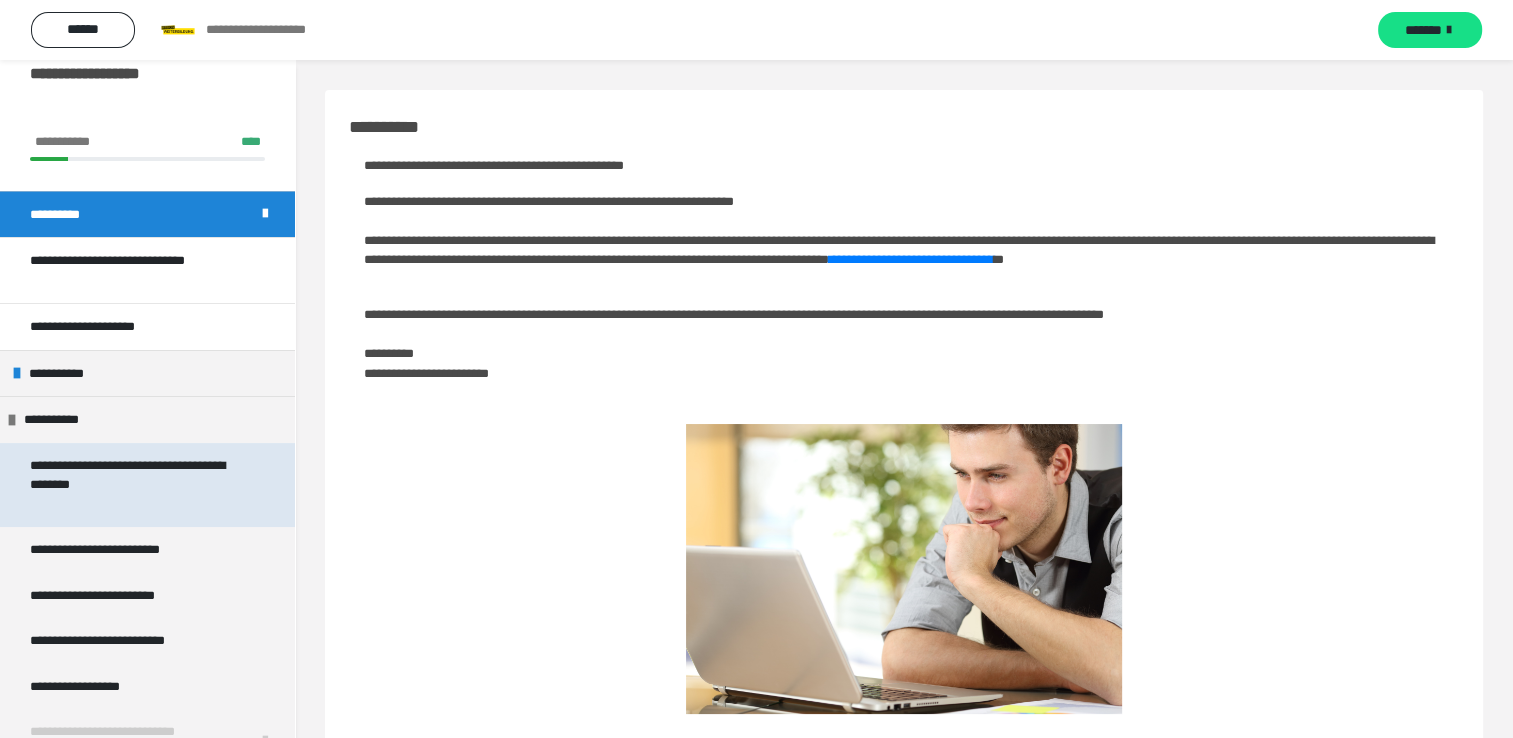 scroll, scrollTop: 100, scrollLeft: 0, axis: vertical 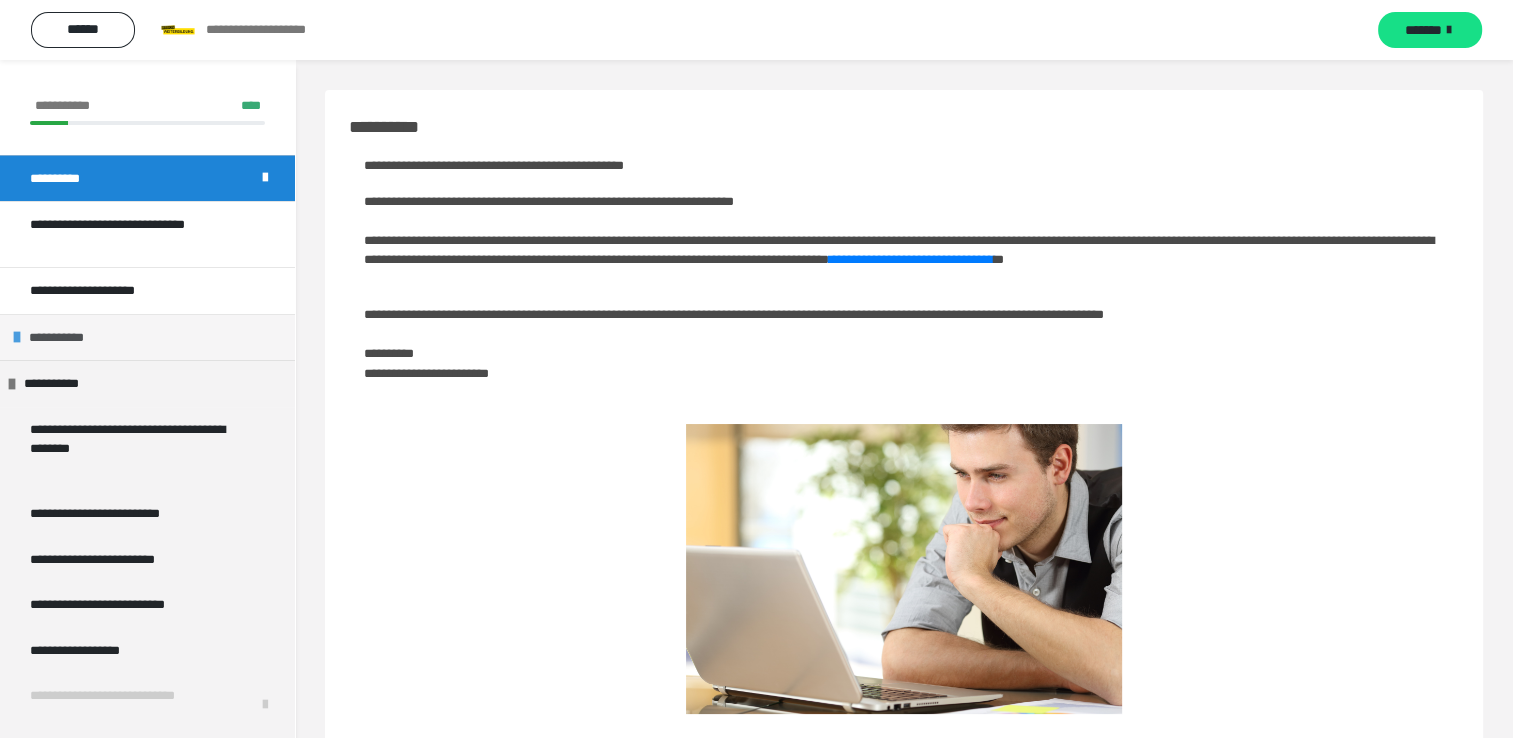 click on "**********" at bounding box center (62, 338) 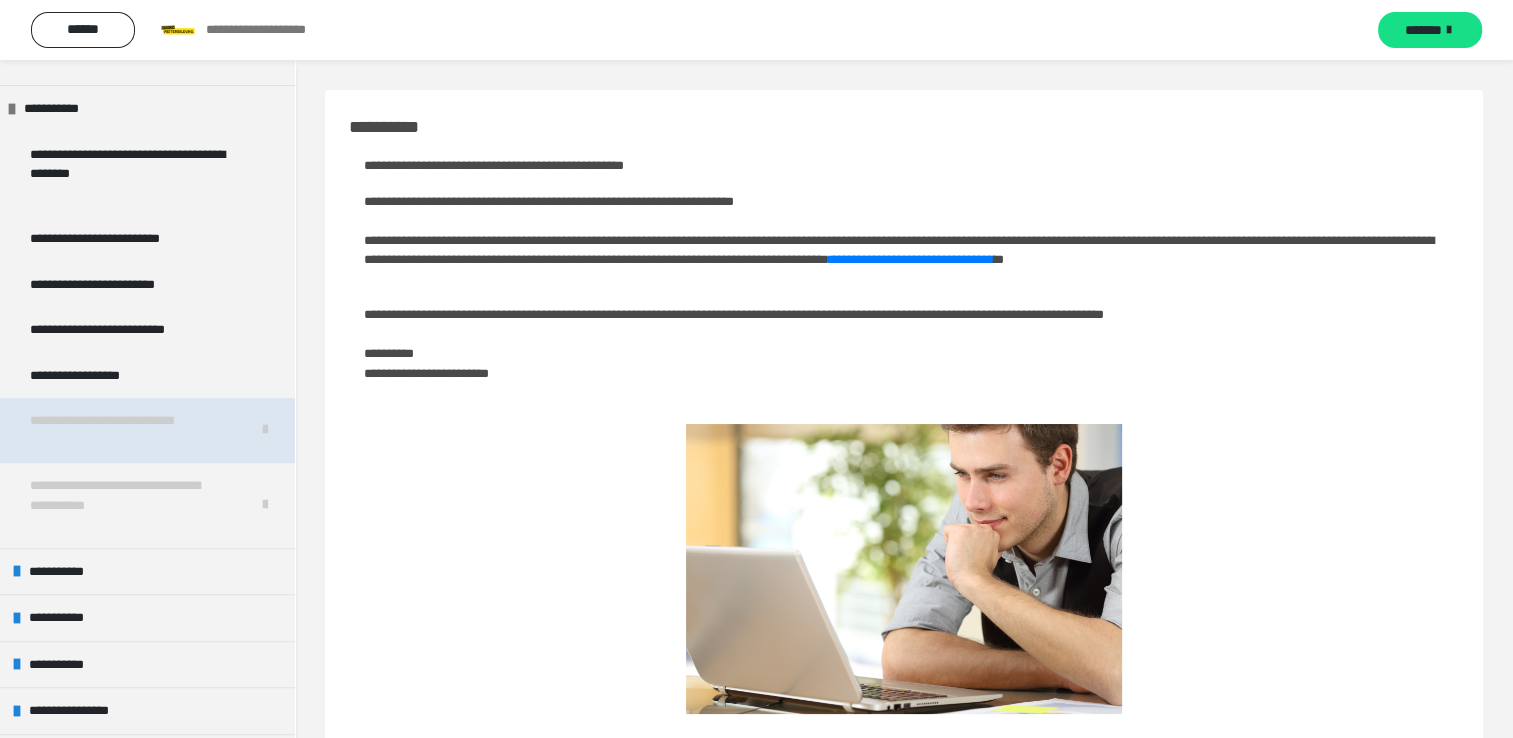 scroll, scrollTop: 800, scrollLeft: 0, axis: vertical 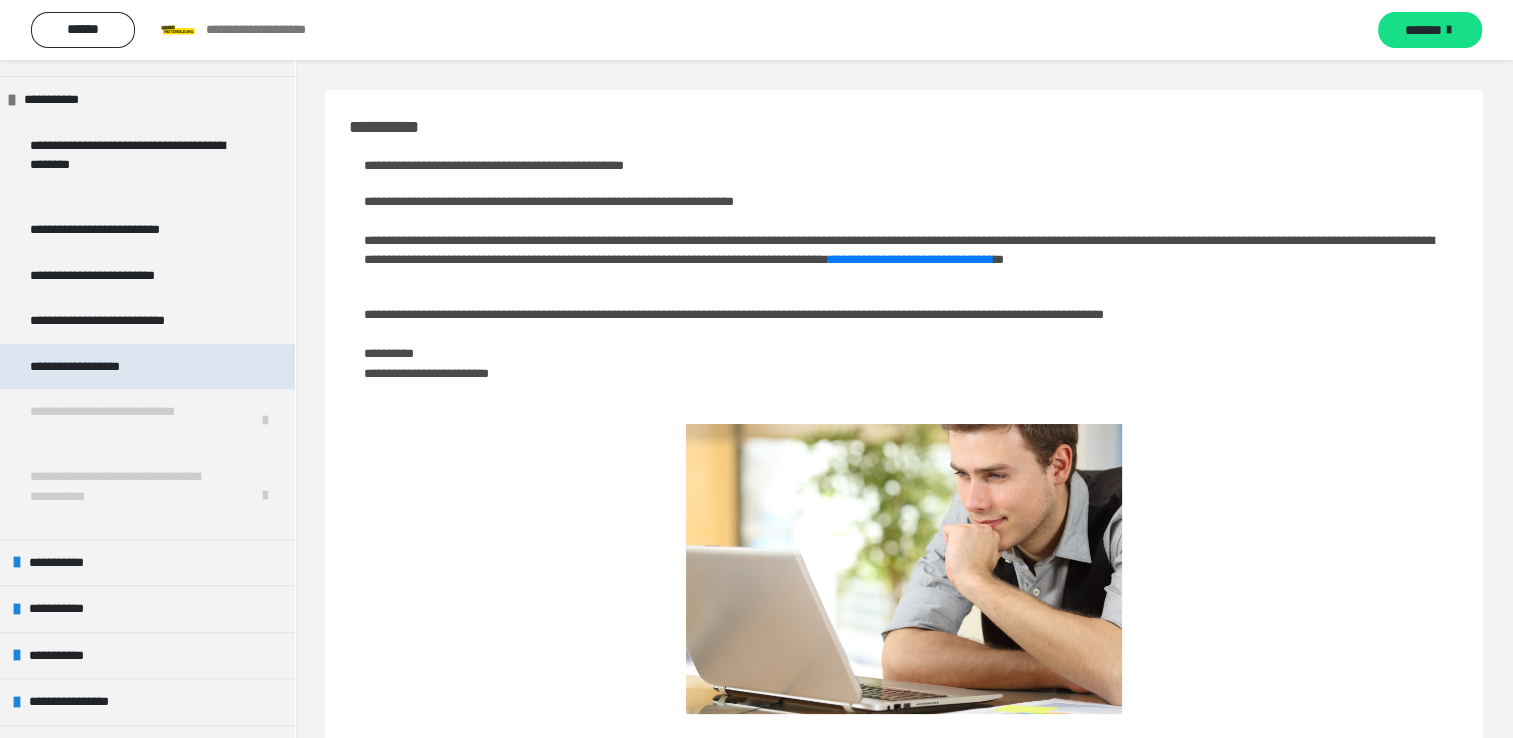 click on "**********" at bounding box center [94, 367] 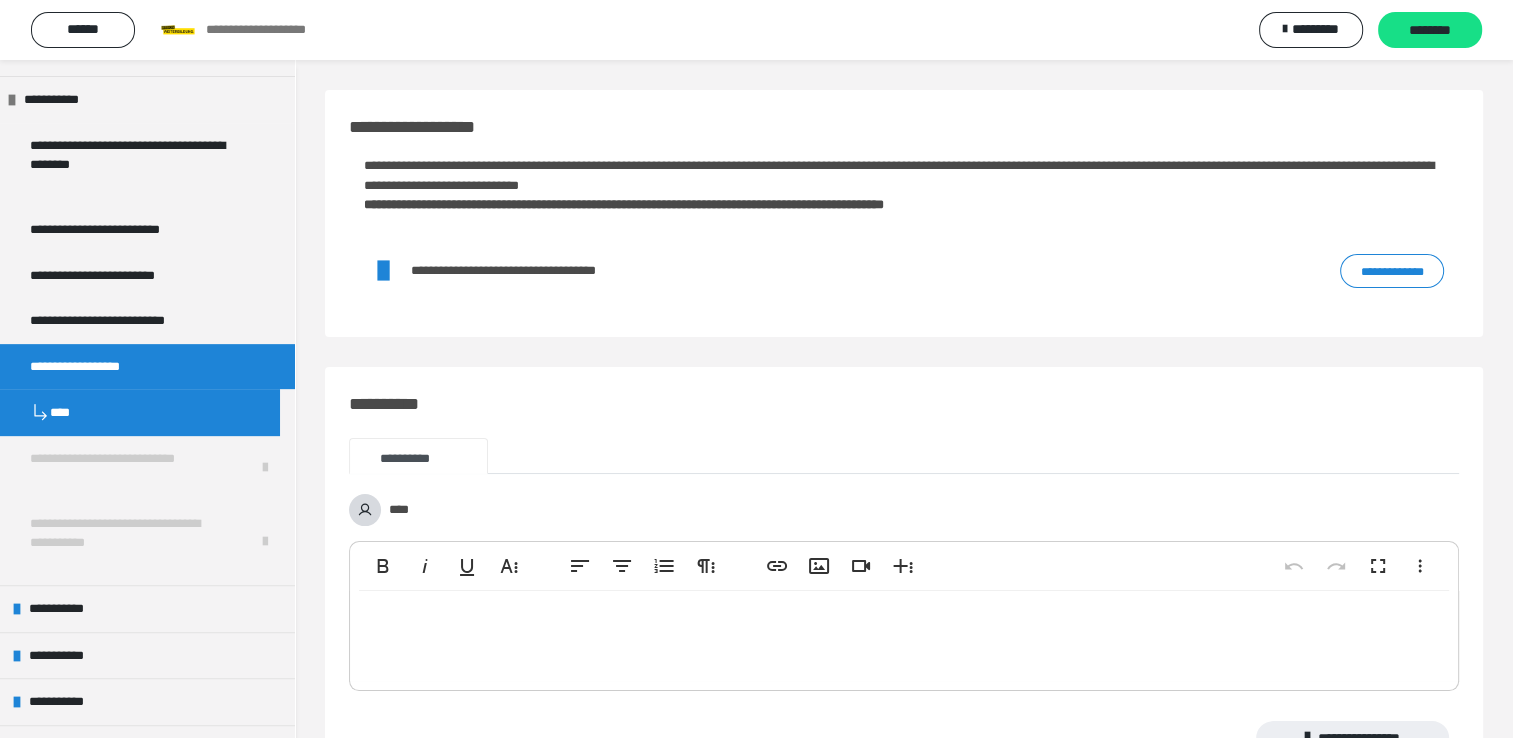click on "**********" at bounding box center [550, 271] 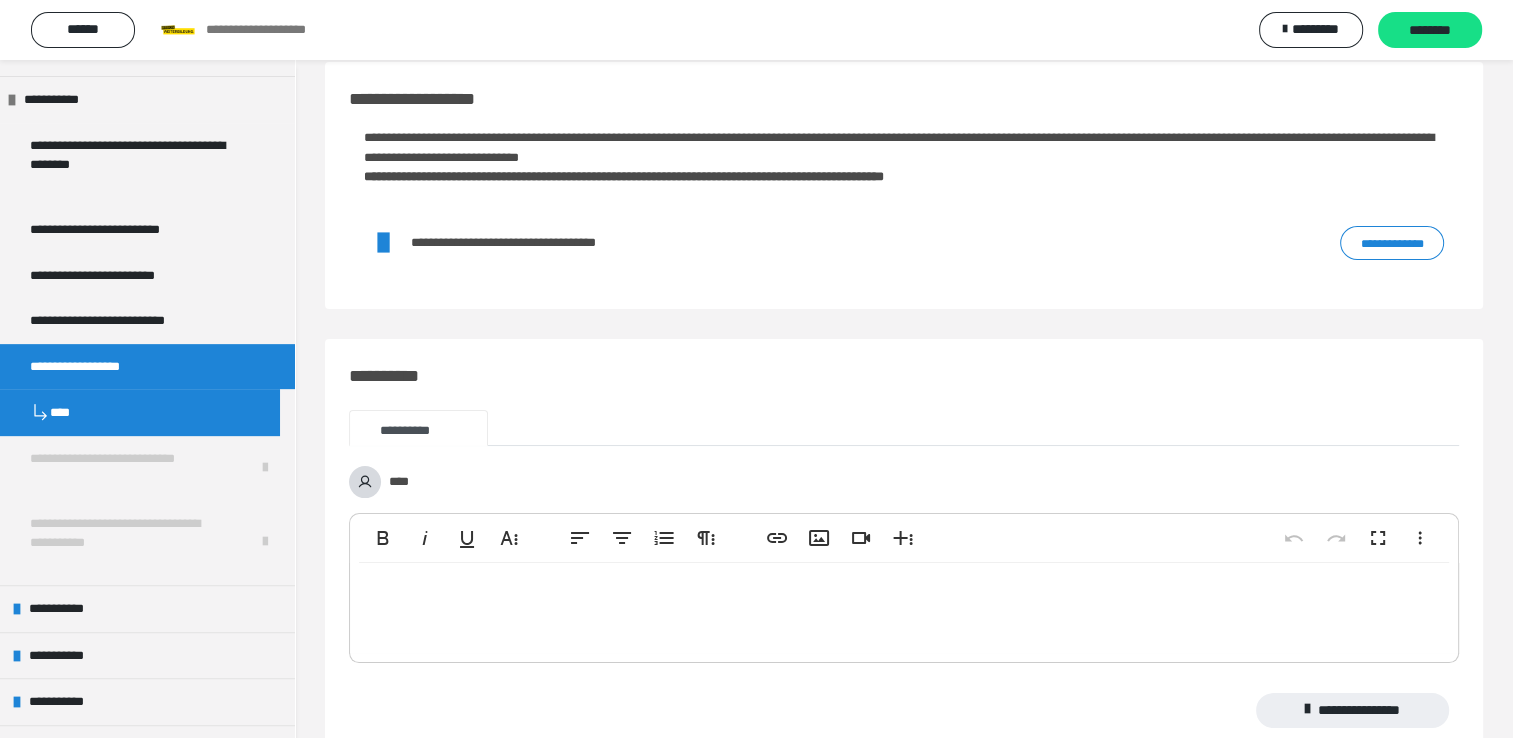 scroll, scrollTop: 0, scrollLeft: 0, axis: both 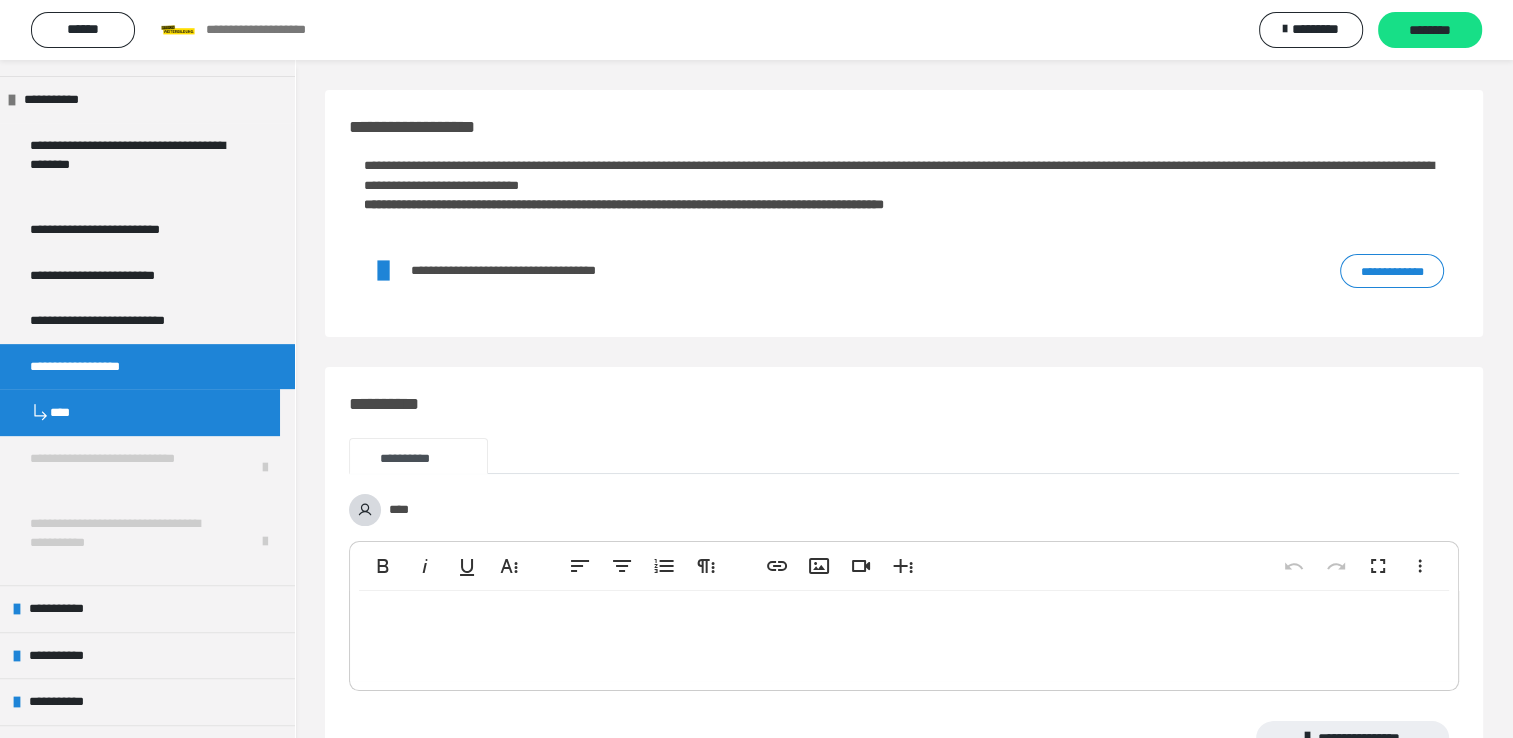 click on "**********" at bounding box center (1392, 271) 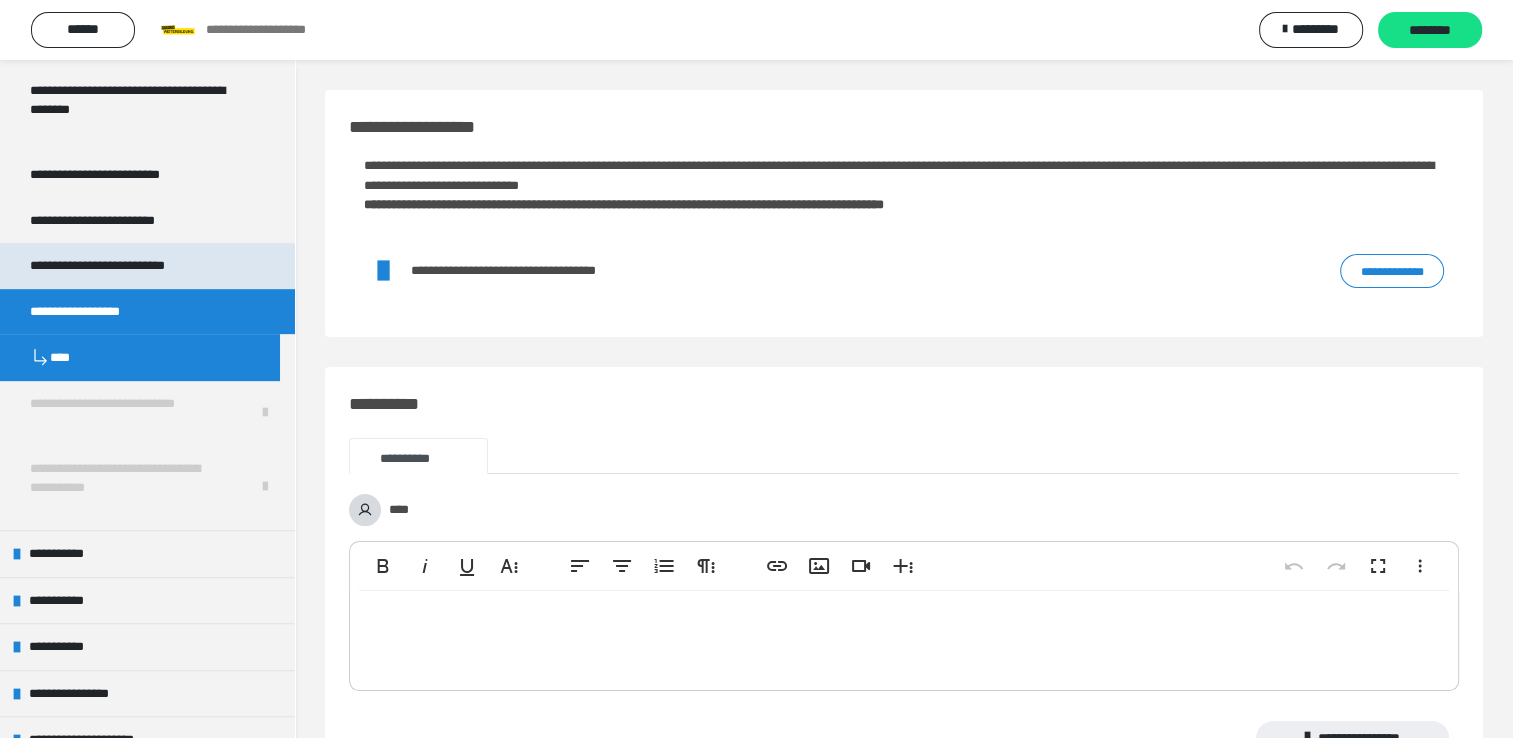 scroll, scrollTop: 882, scrollLeft: 0, axis: vertical 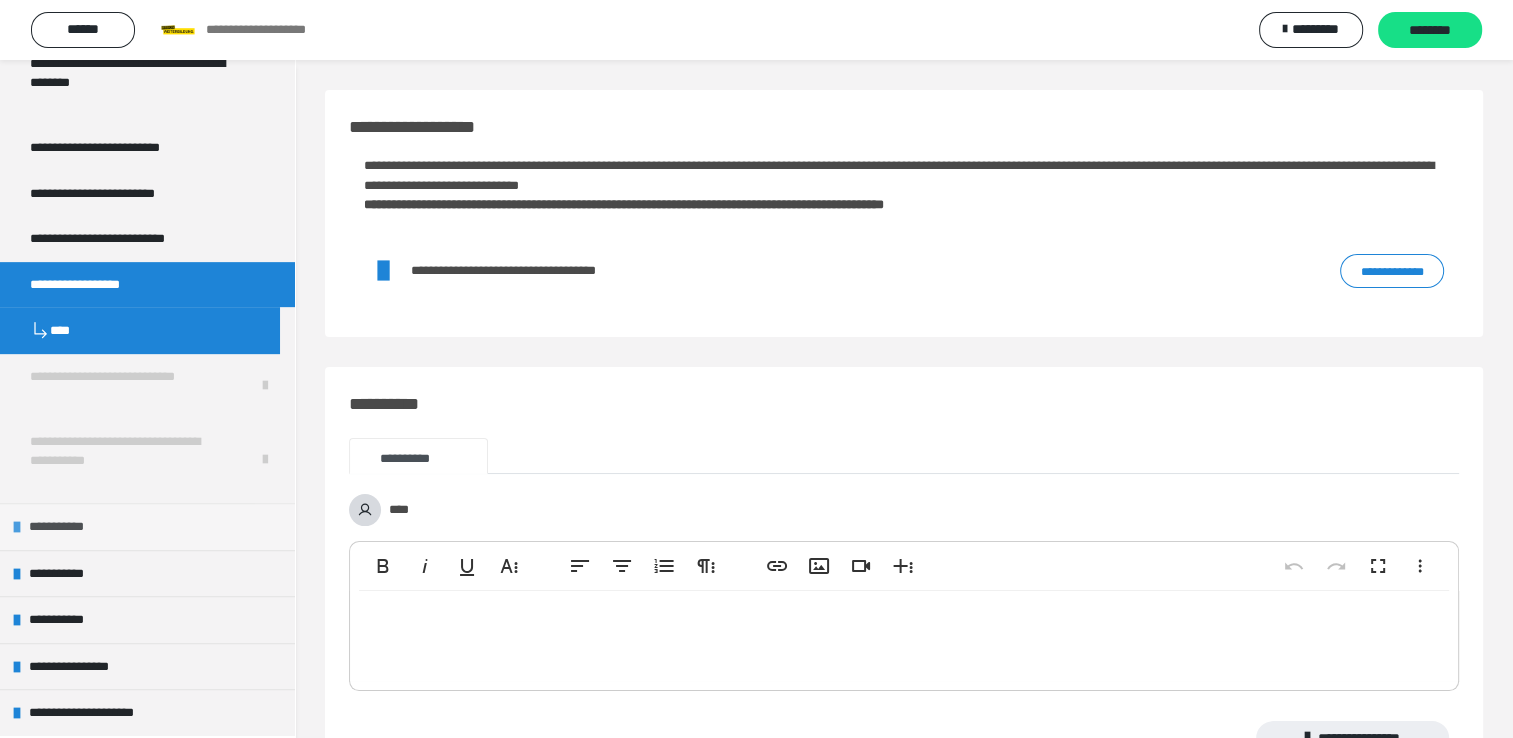 click on "**********" at bounding box center (63, 527) 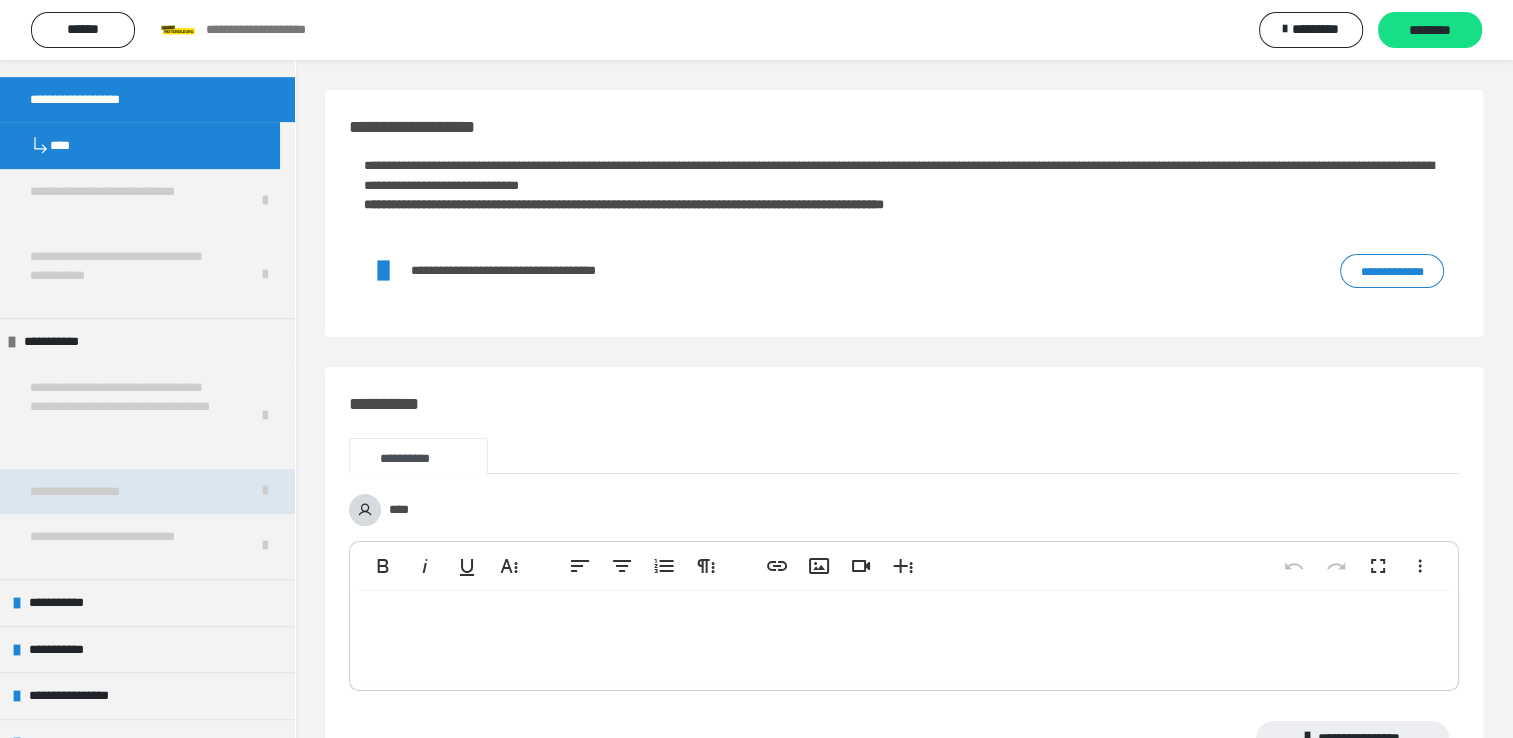 scroll, scrollTop: 1096, scrollLeft: 0, axis: vertical 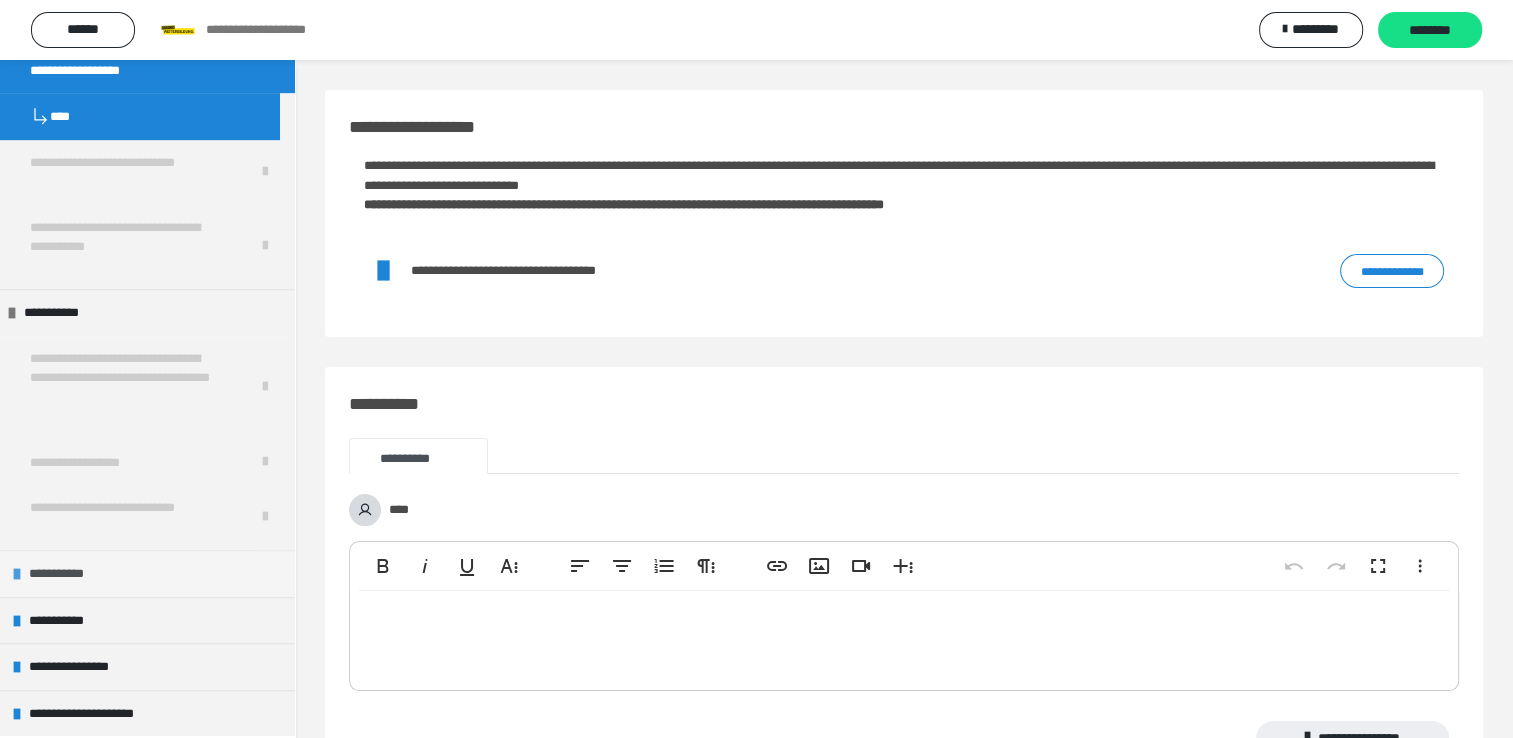 click on "**********" at bounding box center (63, 574) 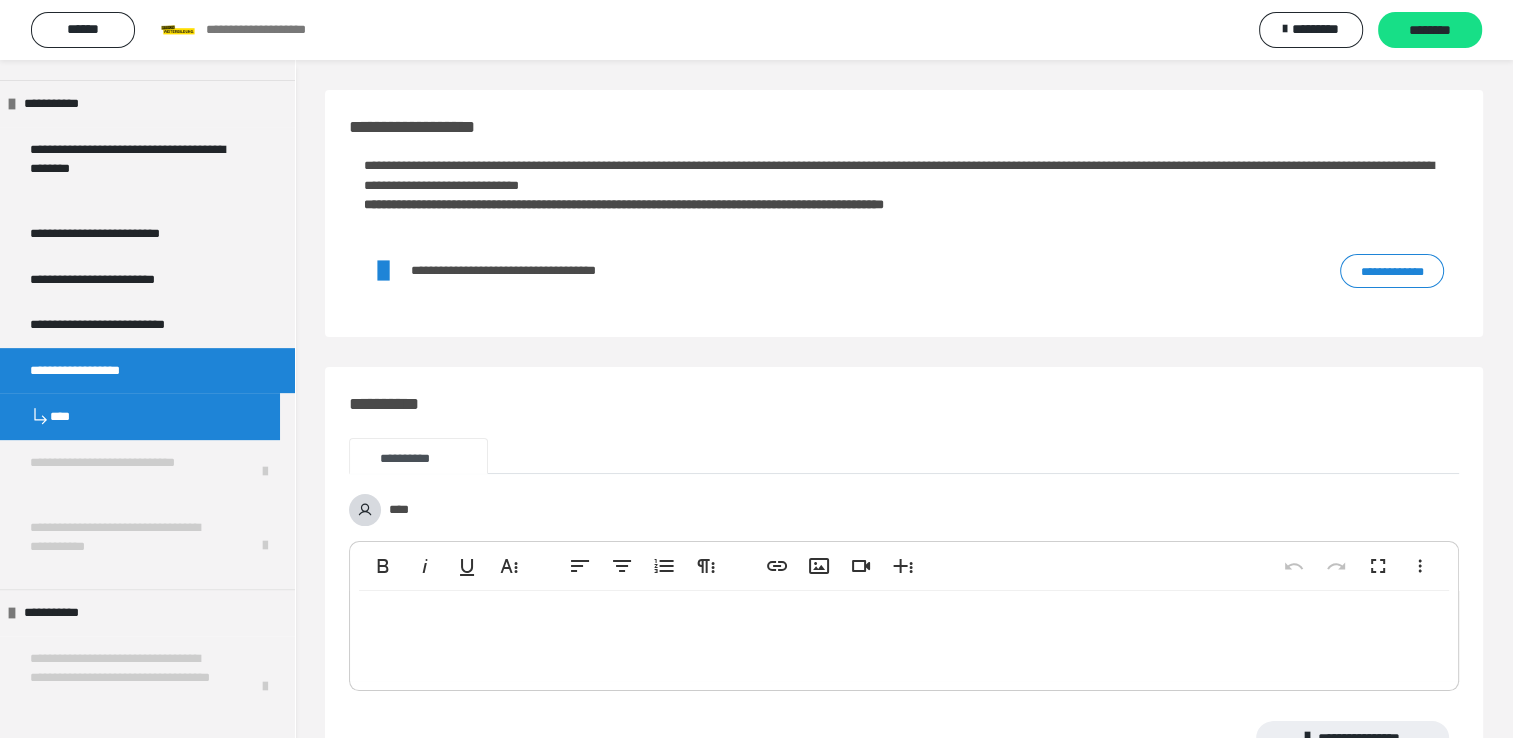 scroll, scrollTop: 696, scrollLeft: 0, axis: vertical 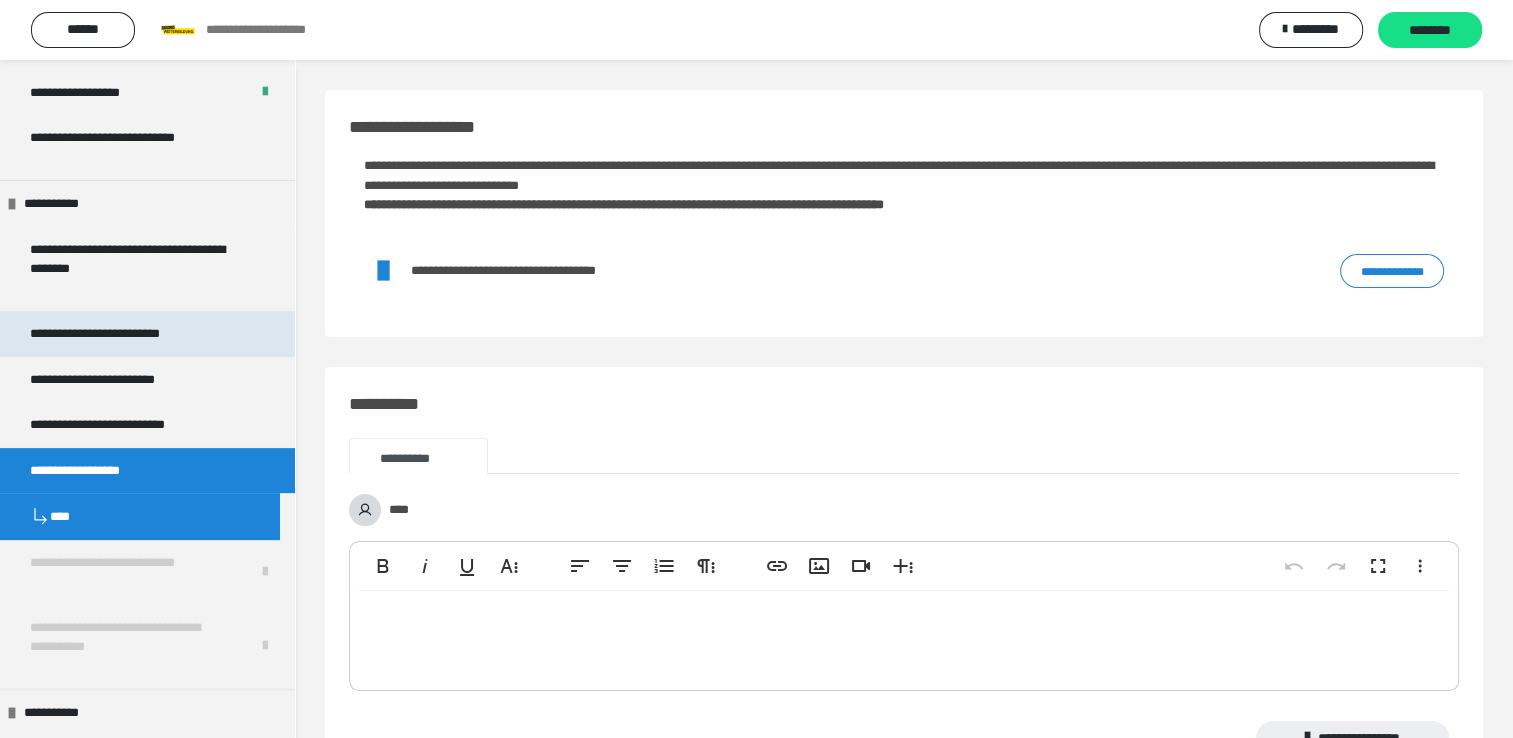 click on "**********" at bounding box center [127, 334] 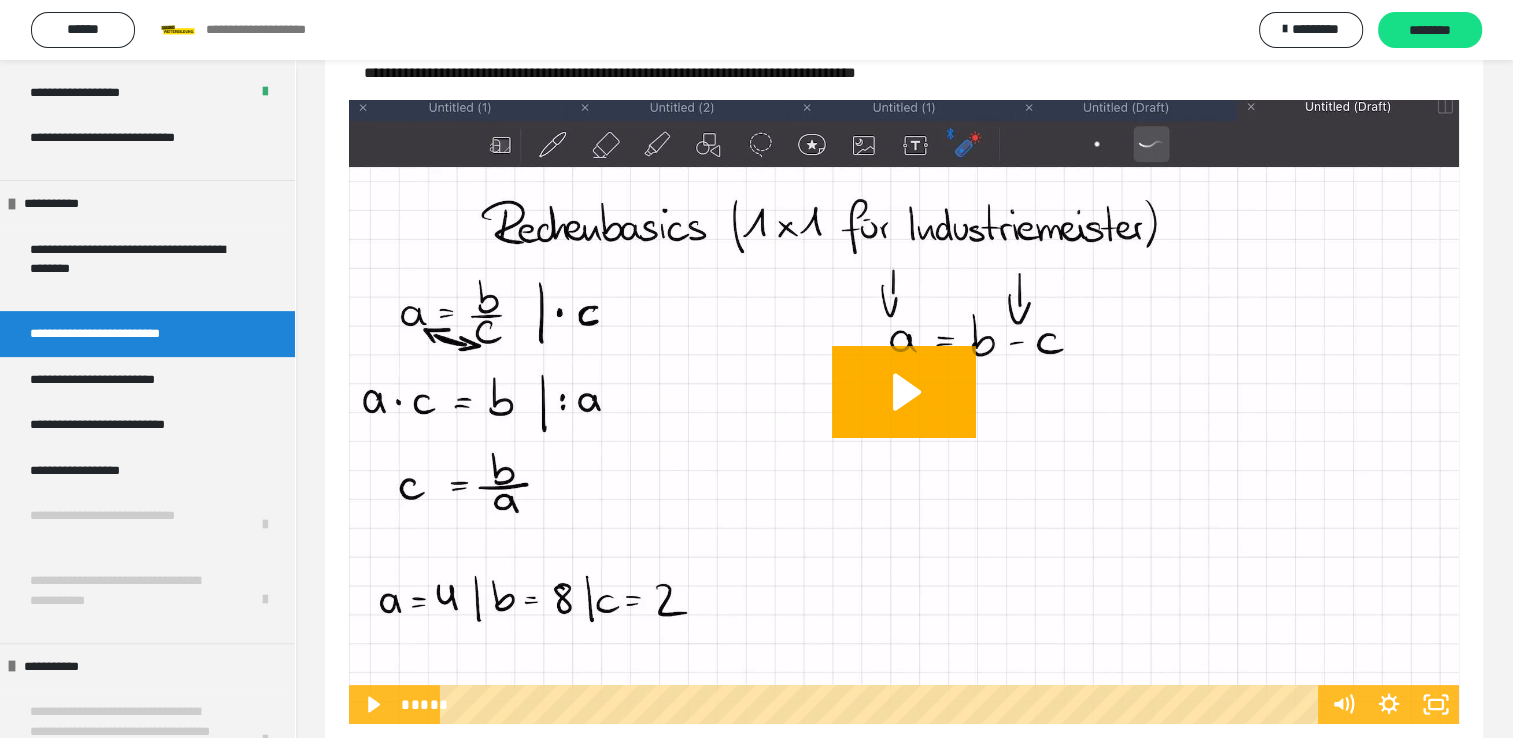 scroll, scrollTop: 178, scrollLeft: 0, axis: vertical 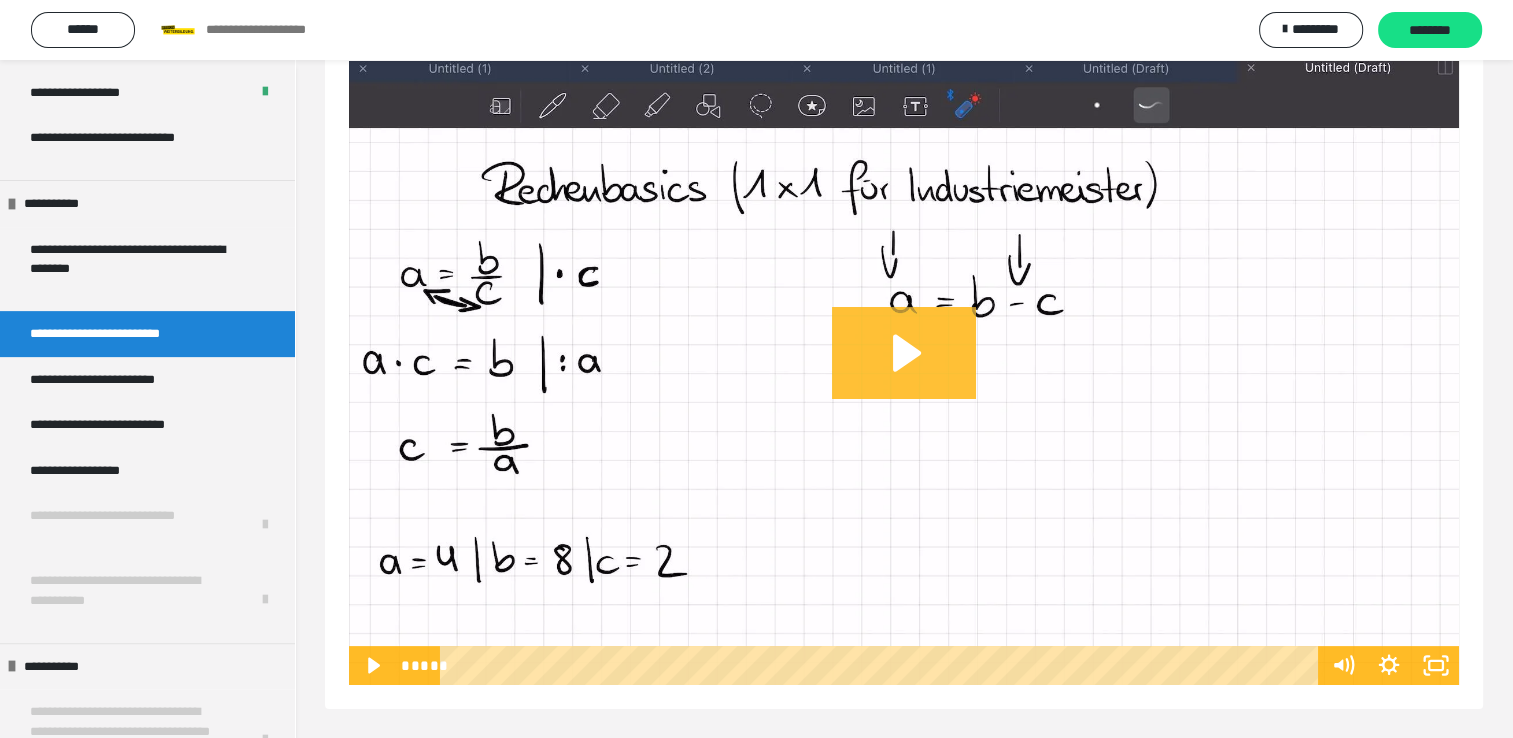 click 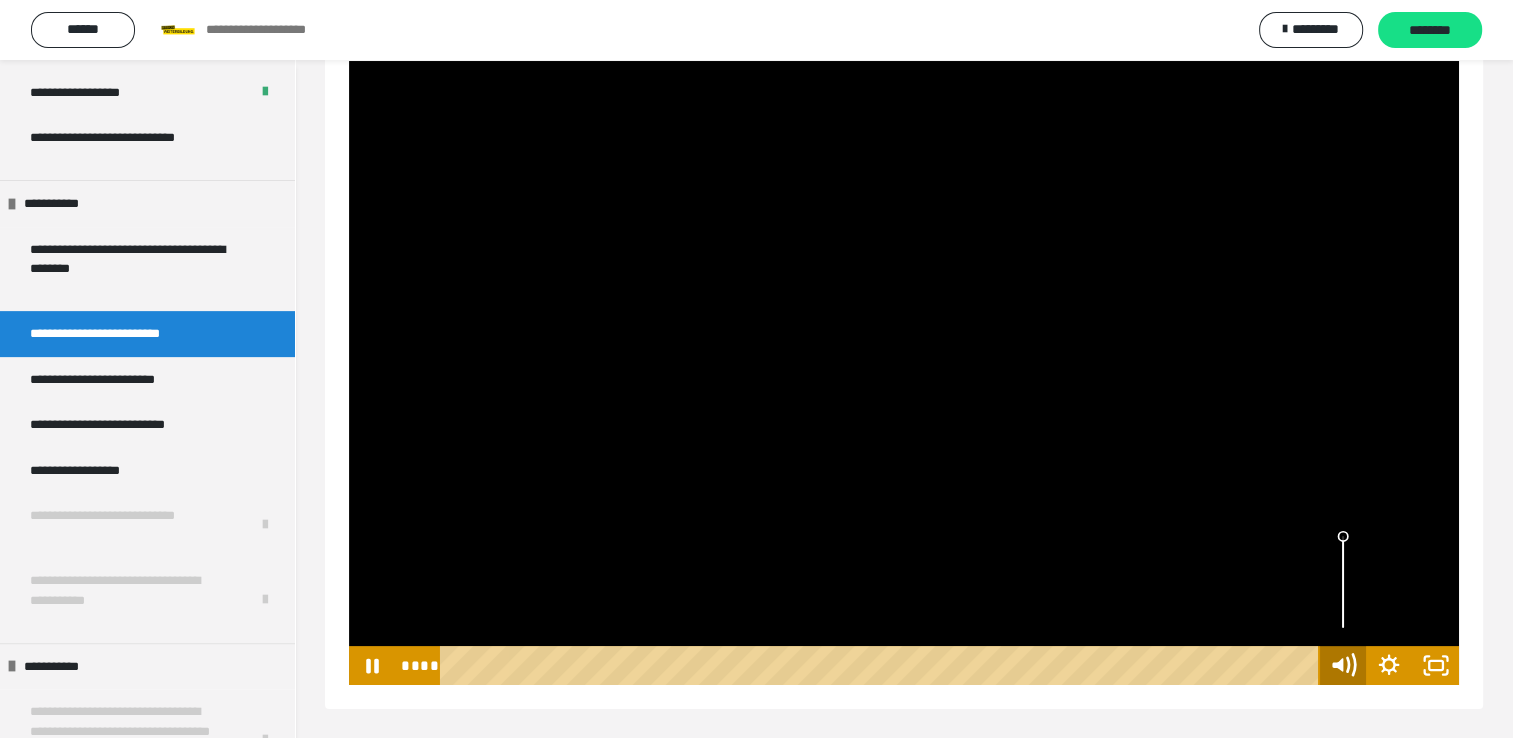 click 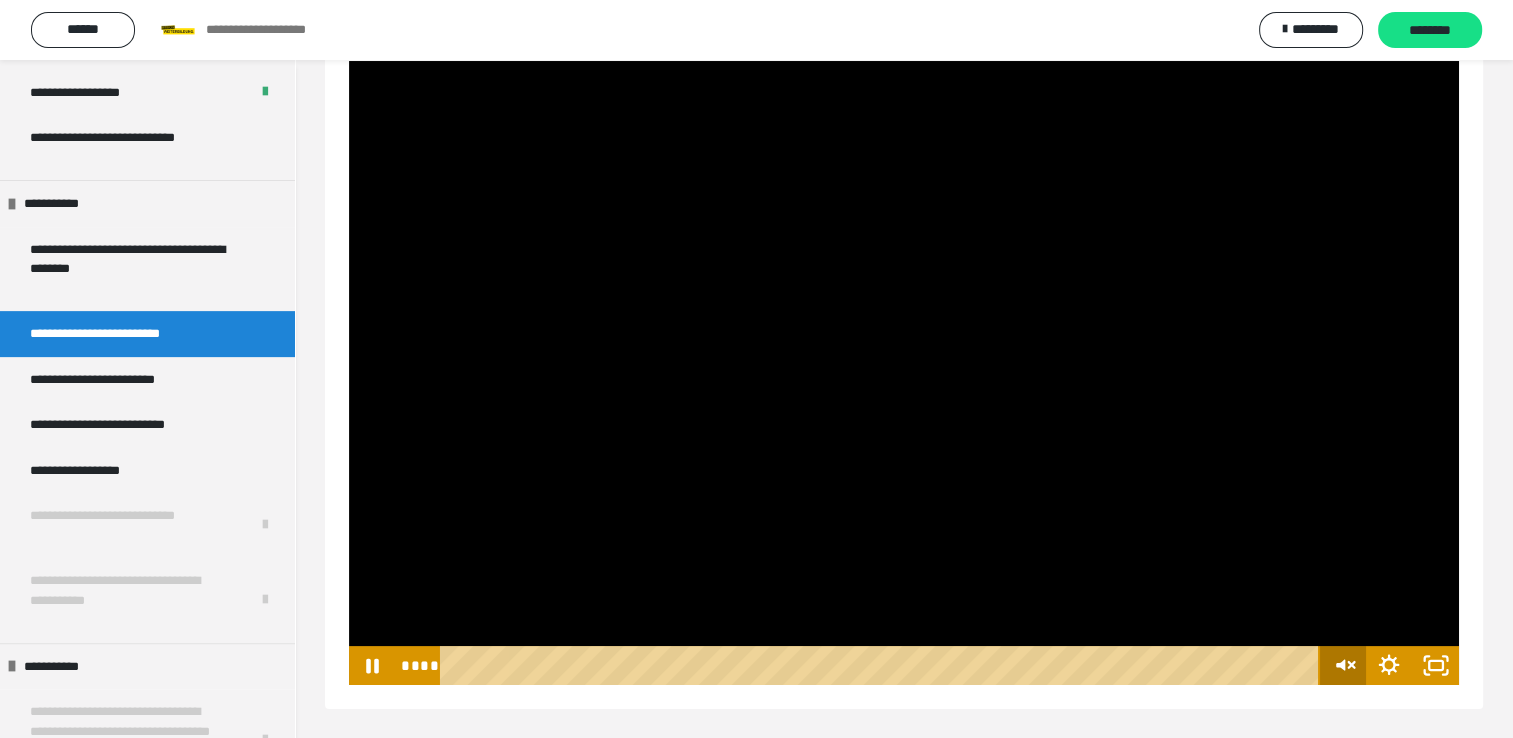 click 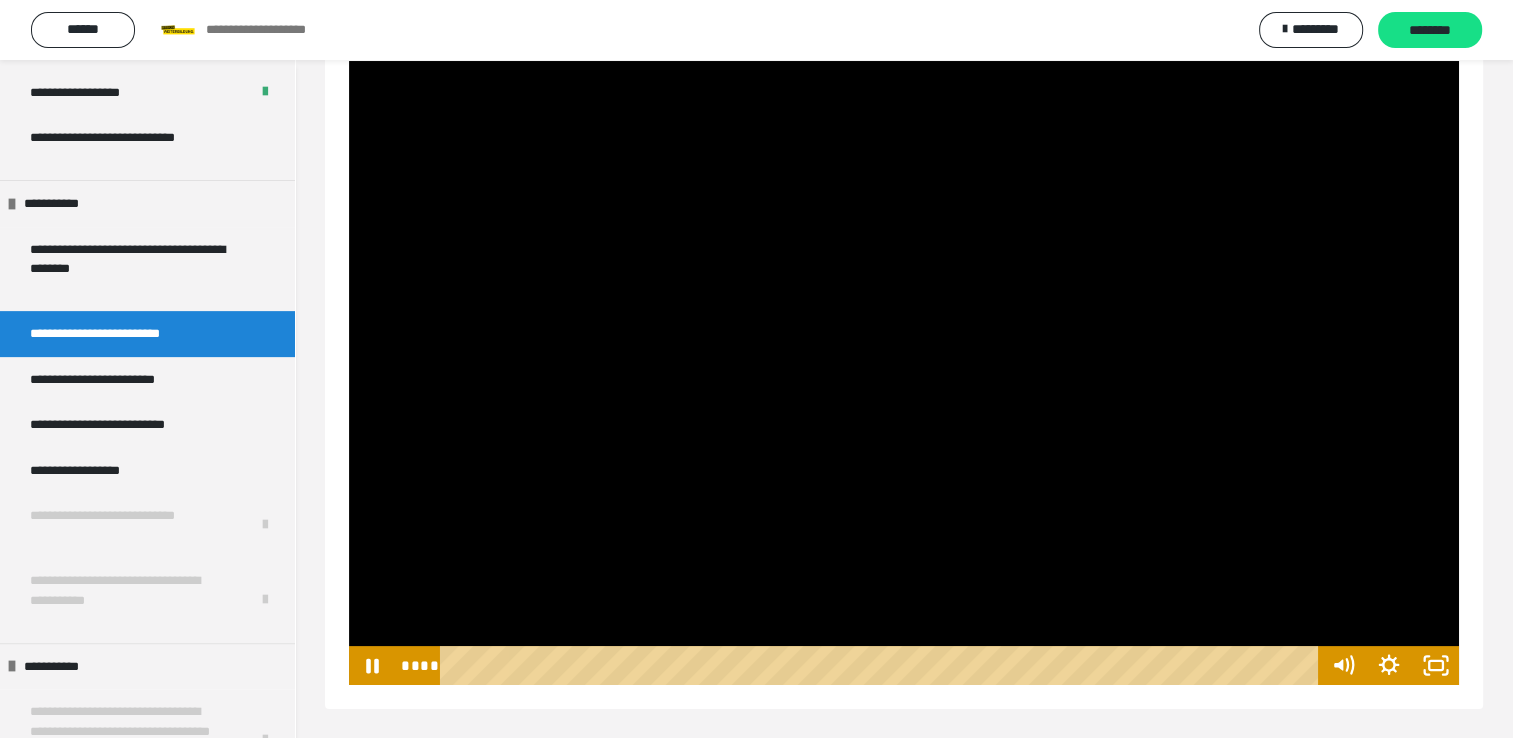 click at bounding box center [904, 373] 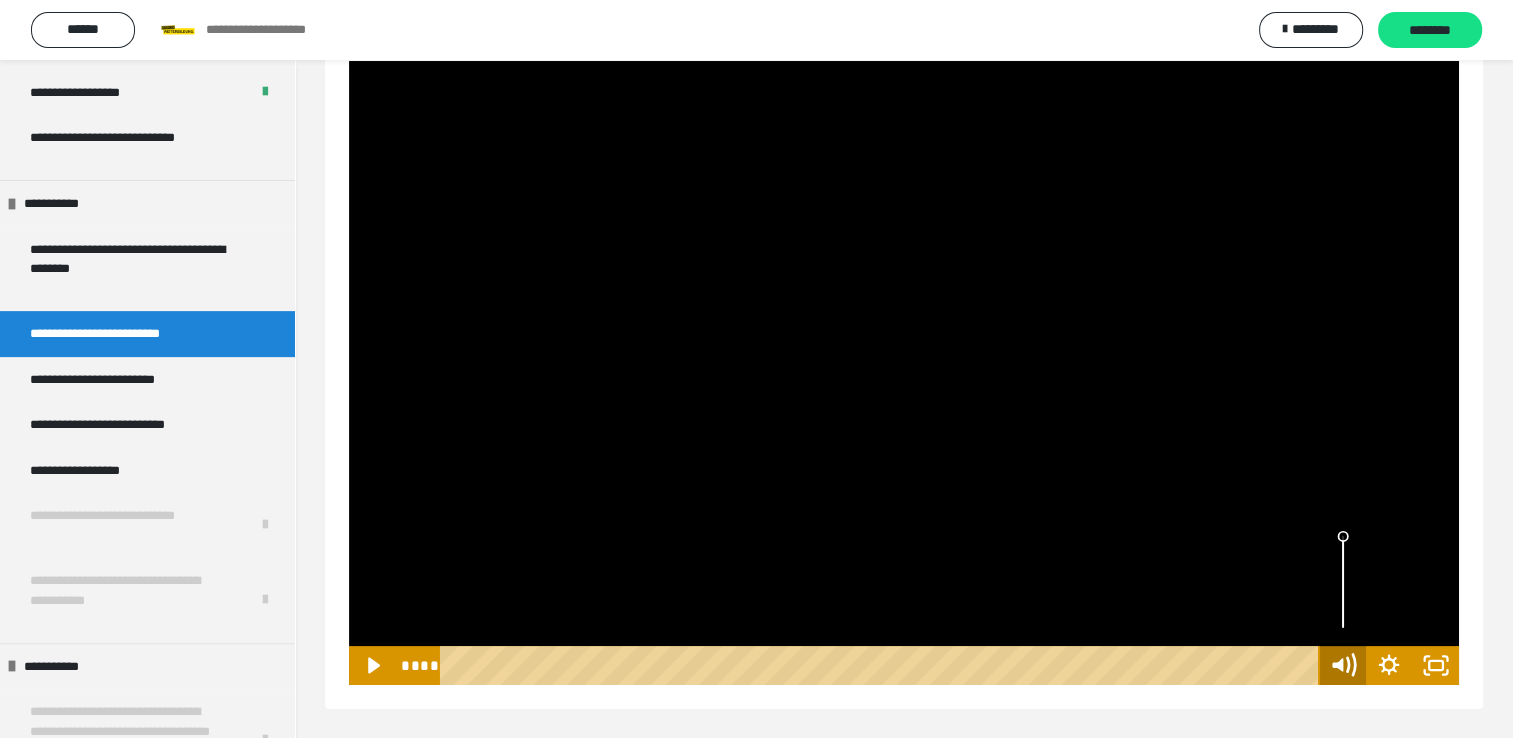 click 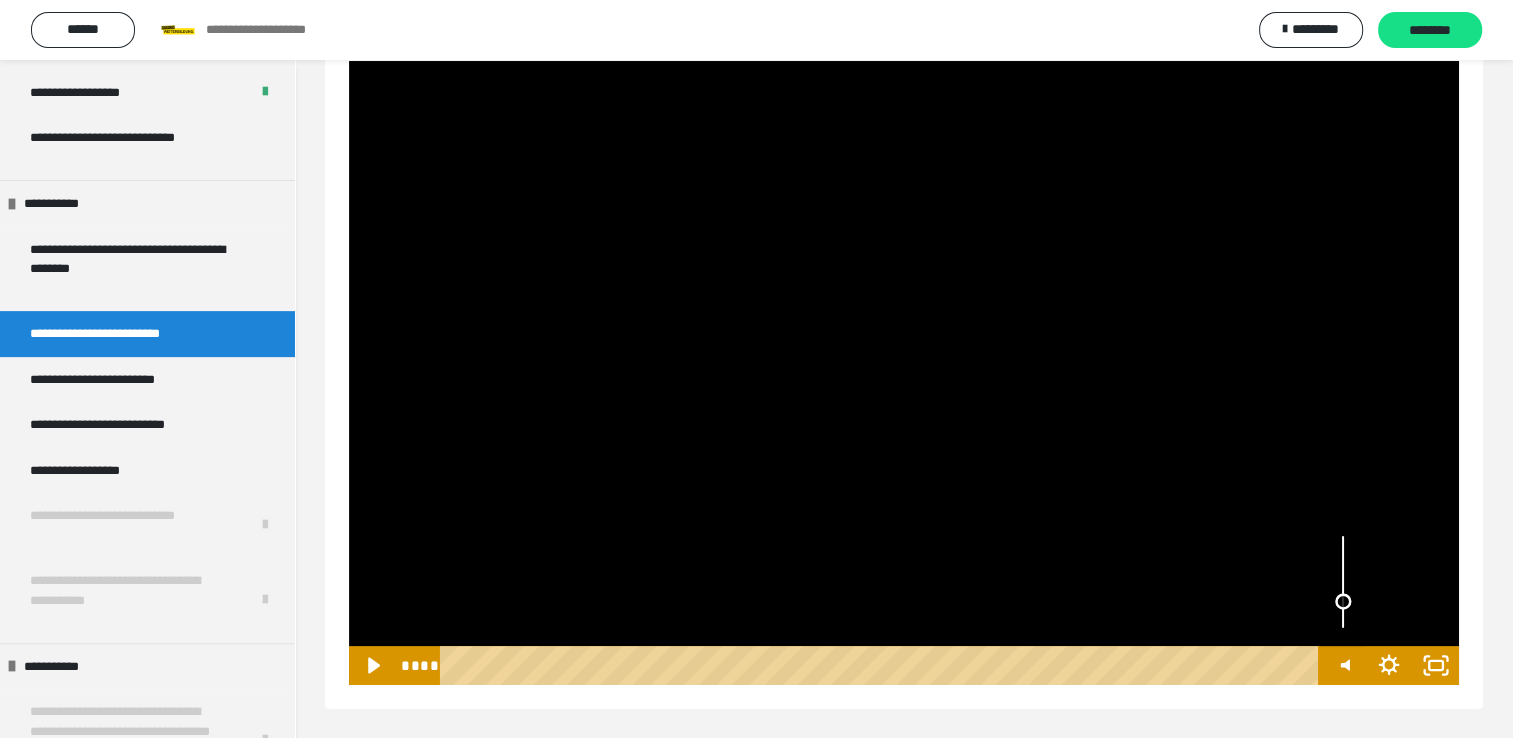 drag, startPoint x: 1342, startPoint y: 622, endPoint x: 1341, endPoint y: 601, distance: 21.023796 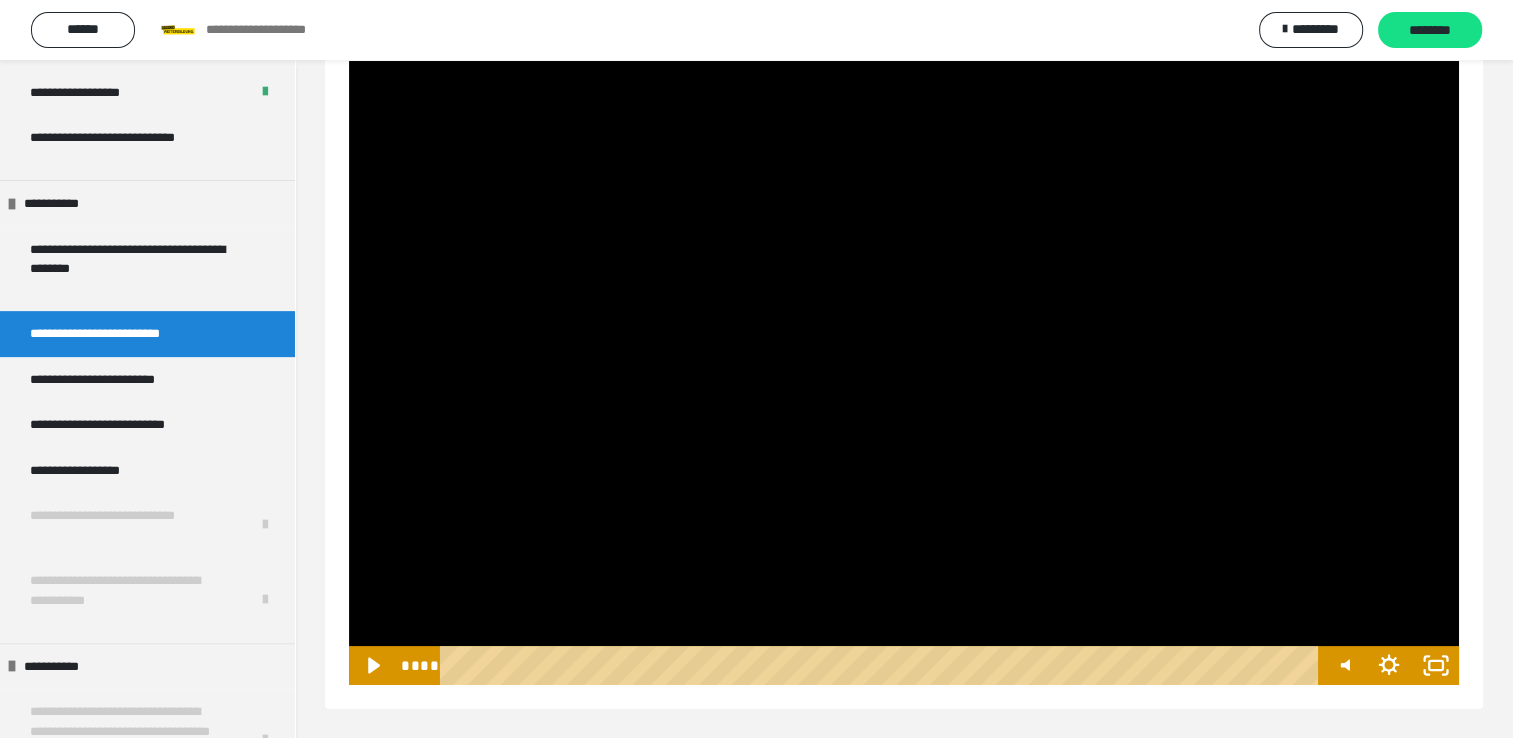 click at bounding box center [904, 373] 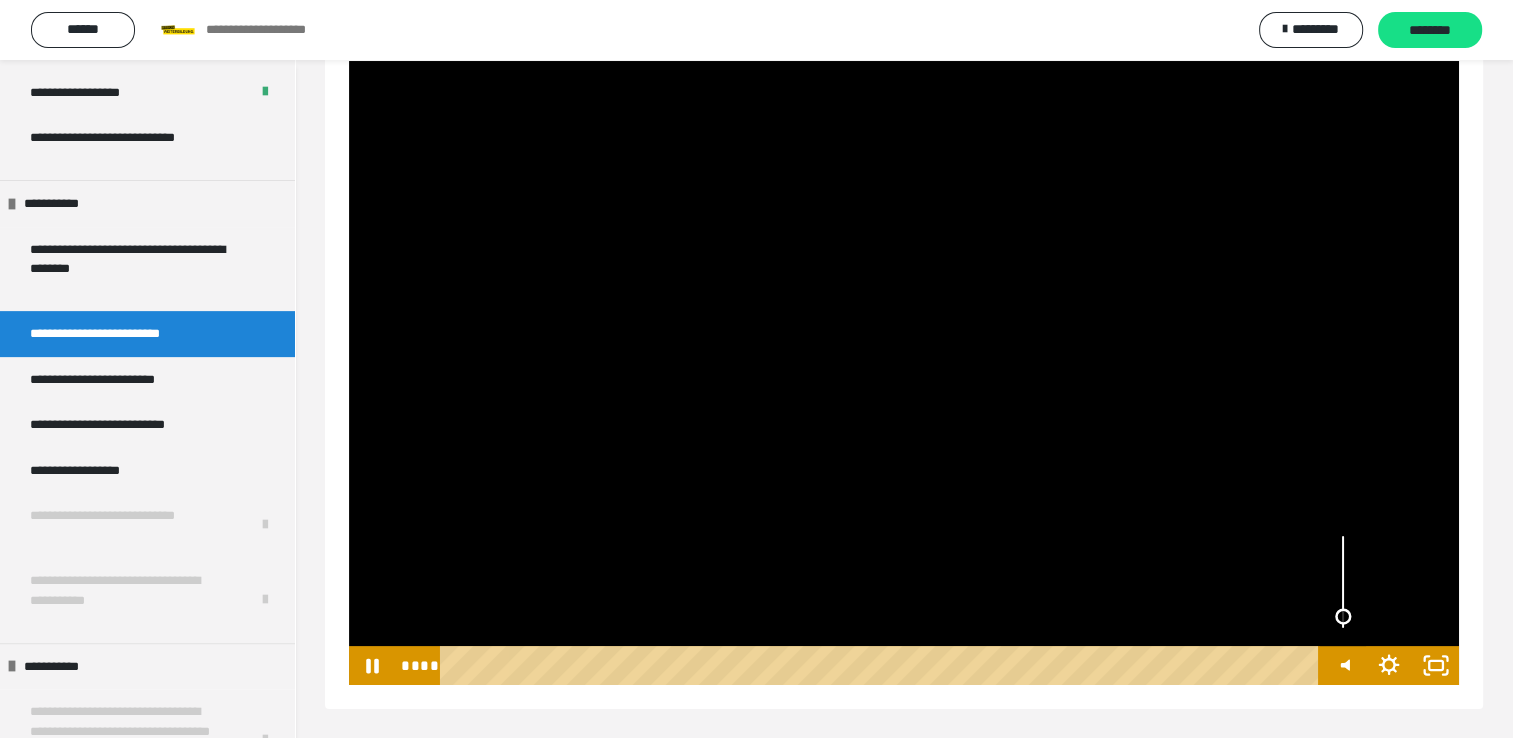 drag, startPoint x: 1341, startPoint y: 602, endPoint x: 1340, endPoint y: 616, distance: 14.035668 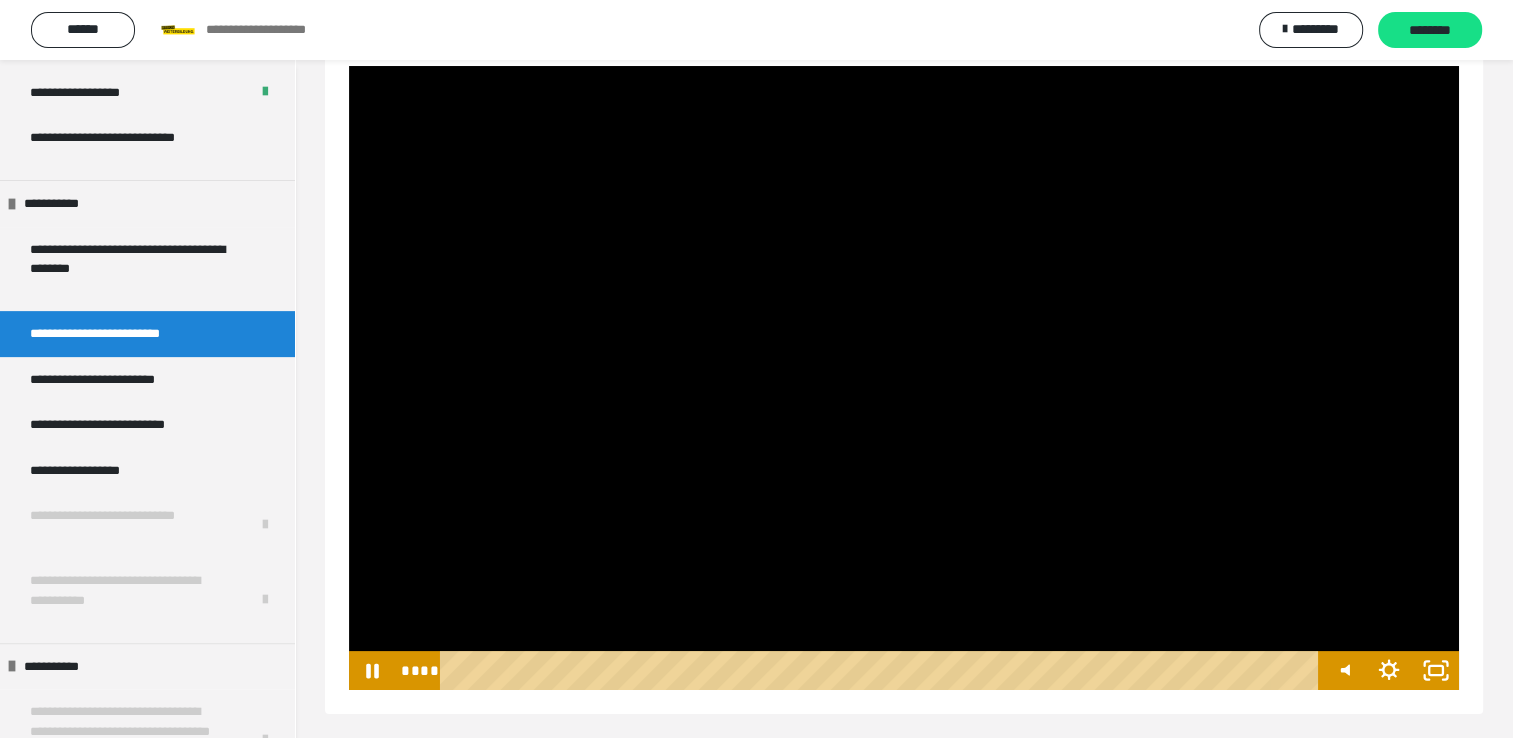 scroll, scrollTop: 178, scrollLeft: 0, axis: vertical 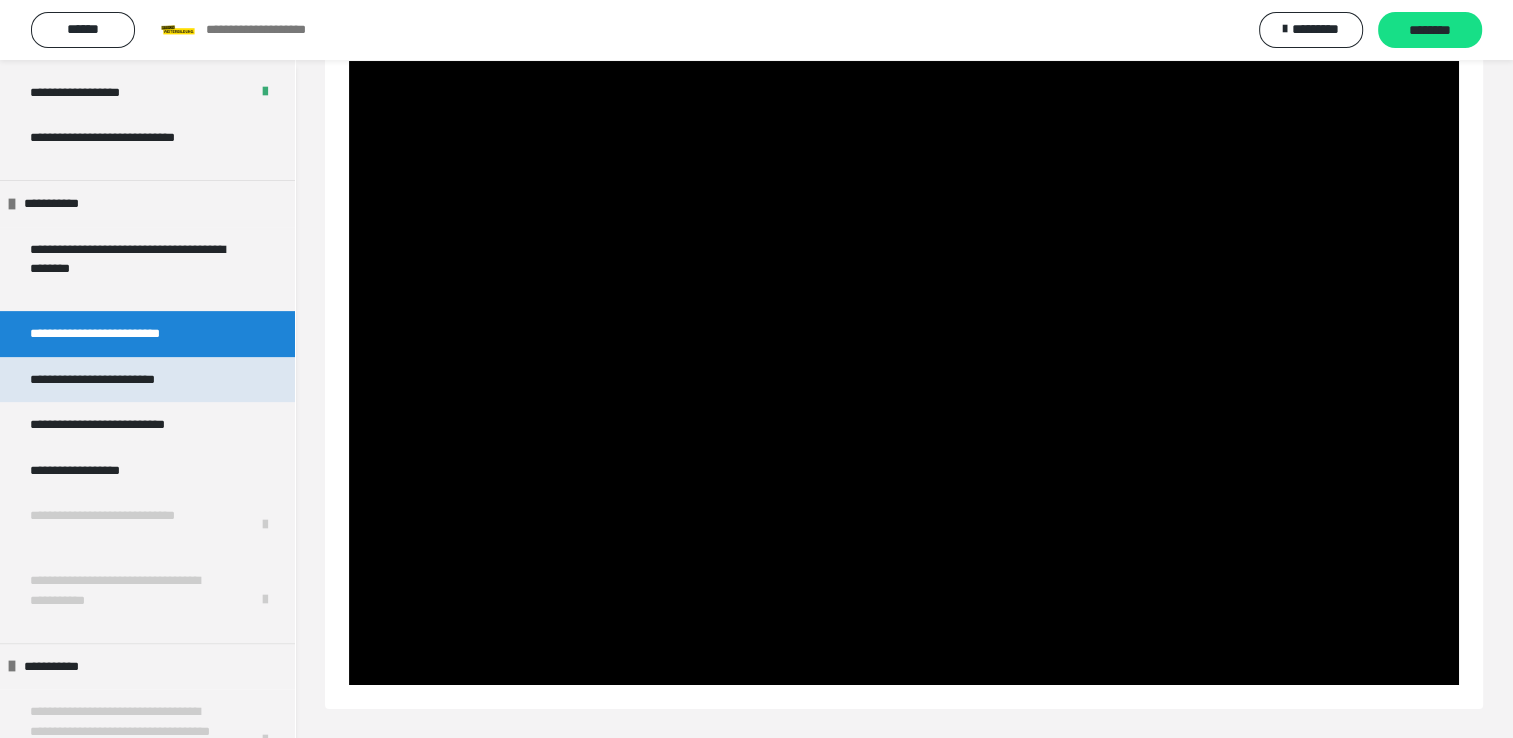 click on "**********" at bounding box center (110, 380) 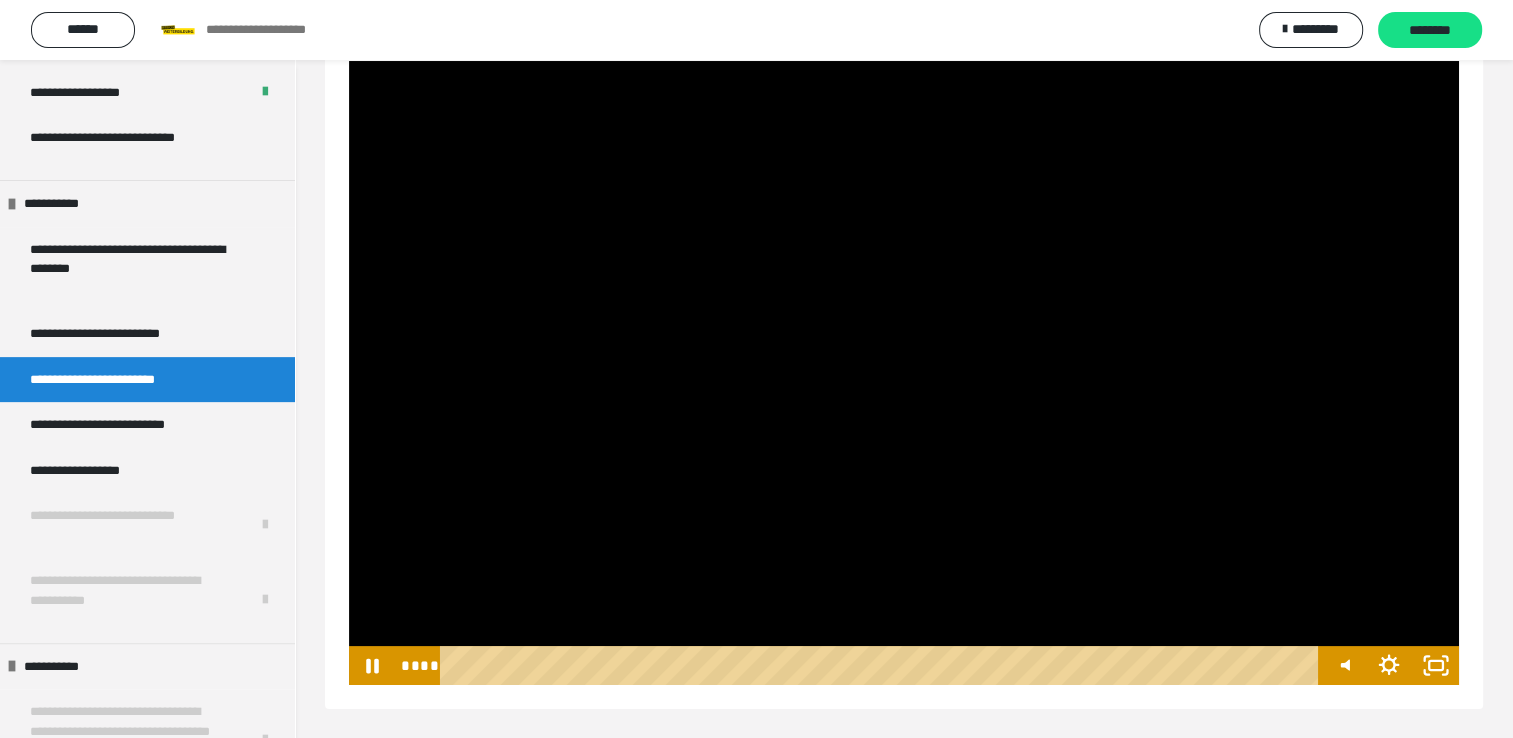 scroll, scrollTop: 60, scrollLeft: 0, axis: vertical 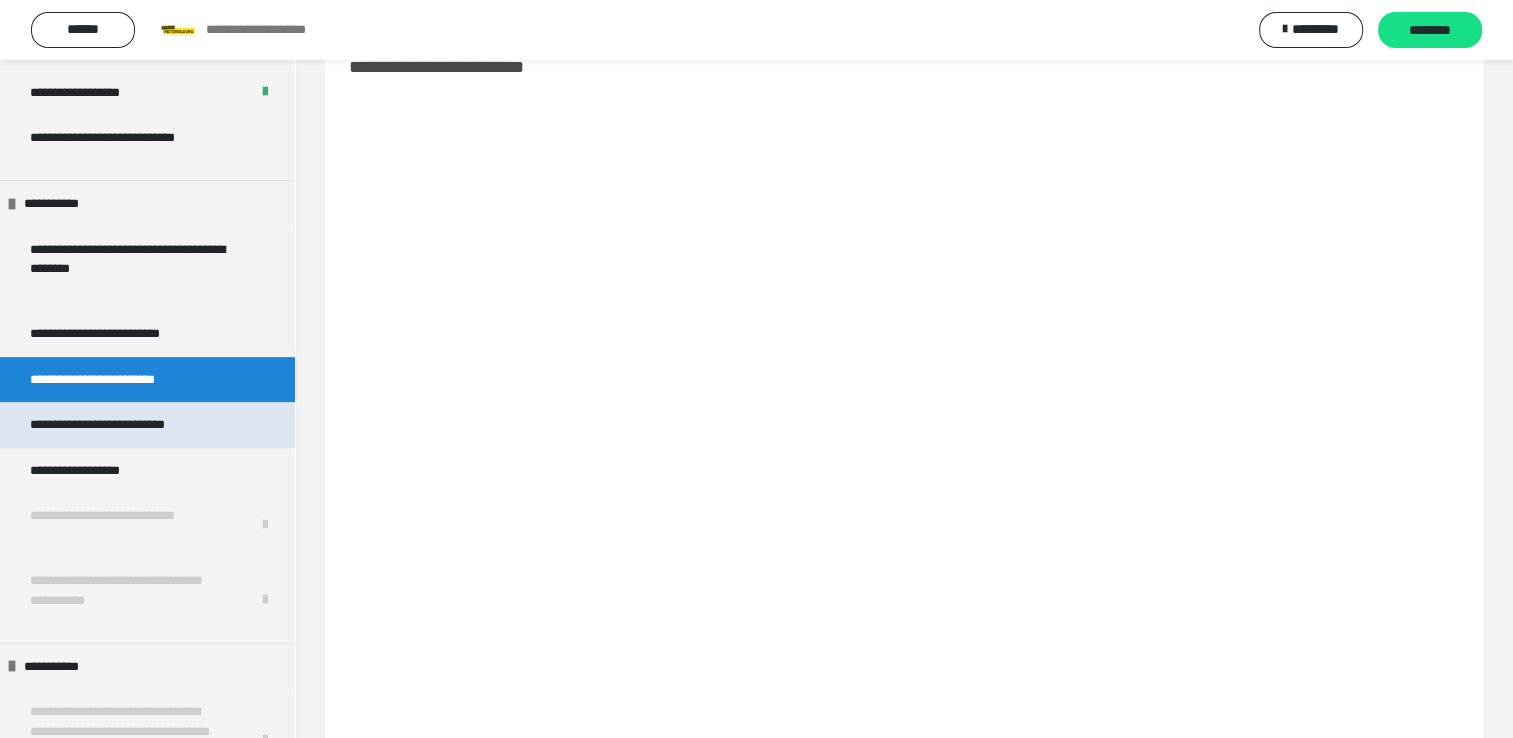 click on "**********" at bounding box center [118, 425] 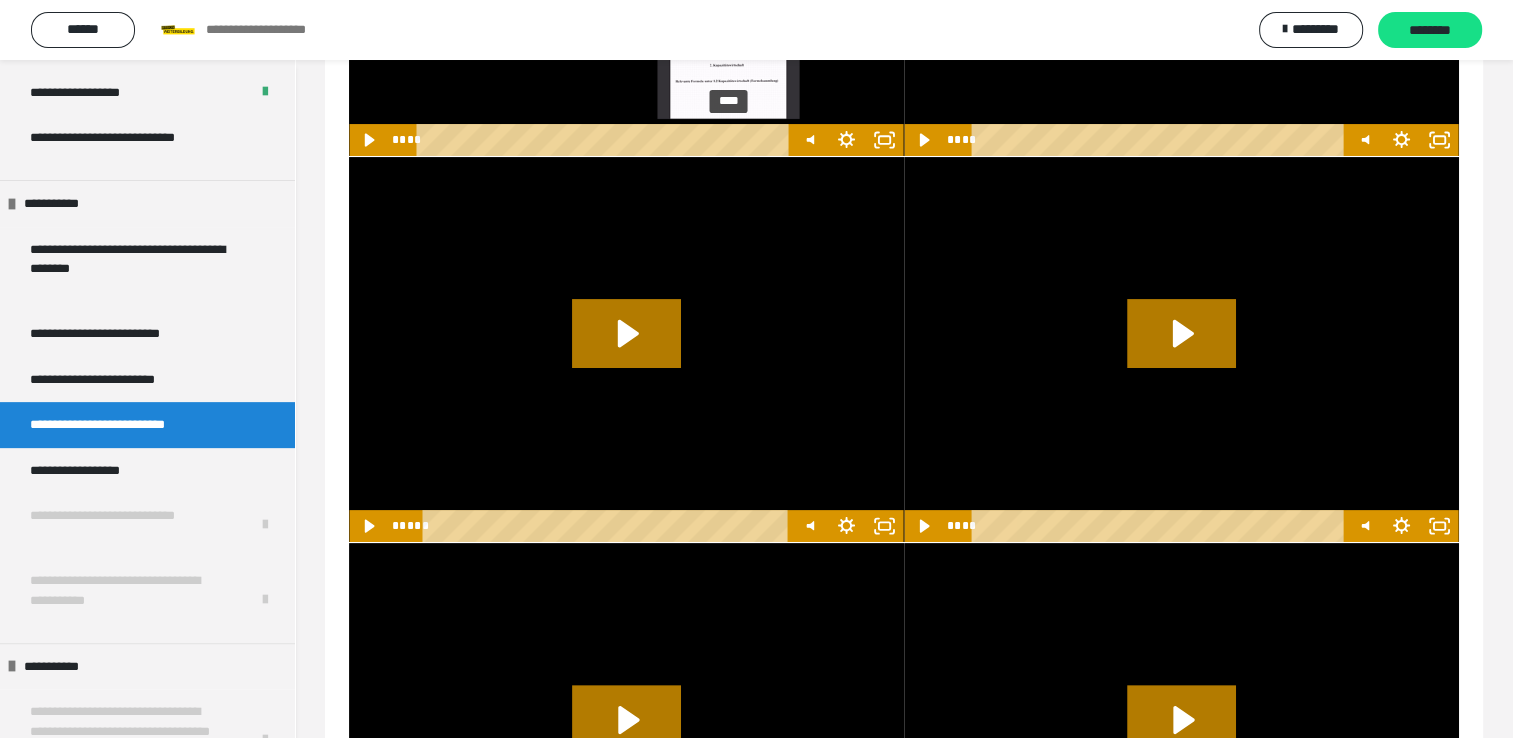 scroll, scrollTop: 460, scrollLeft: 0, axis: vertical 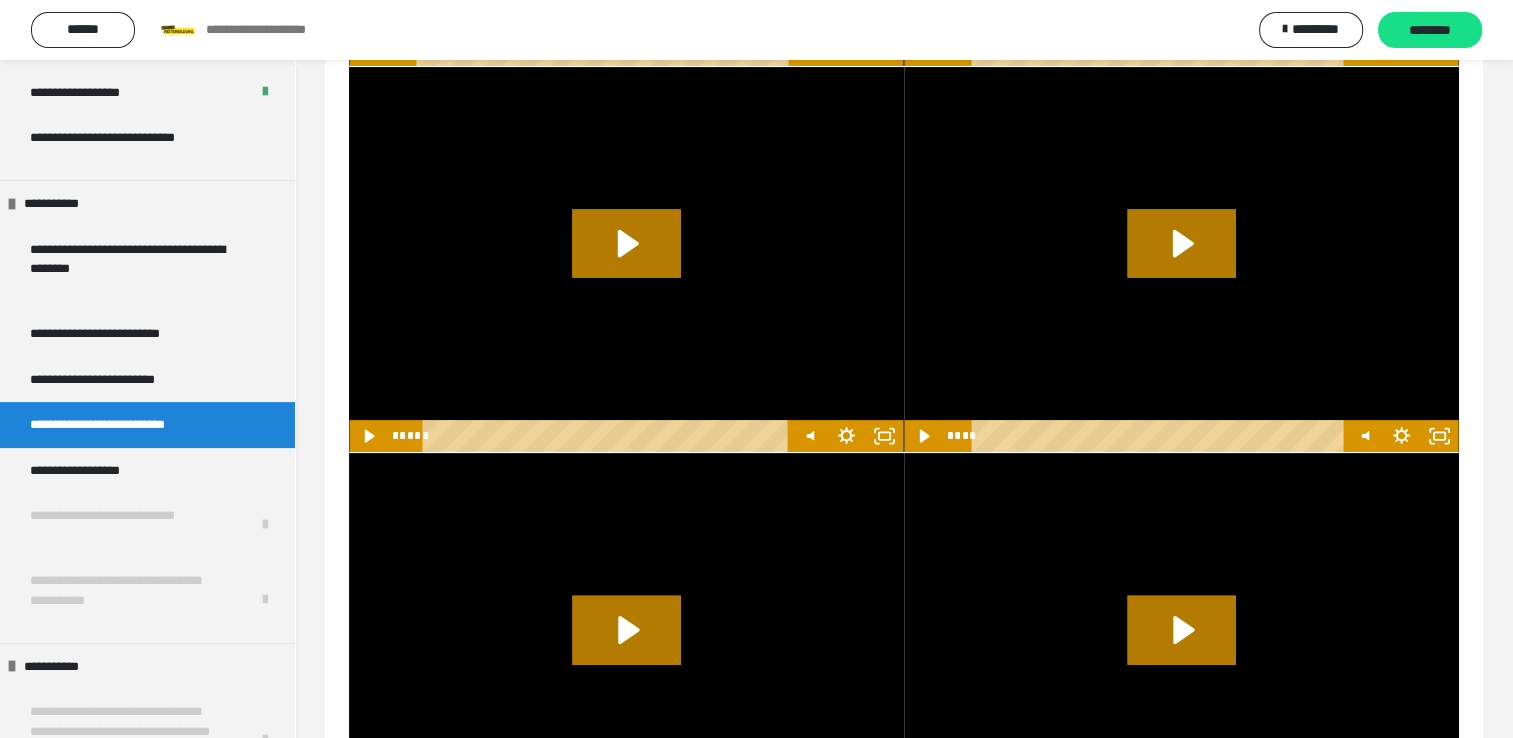 click 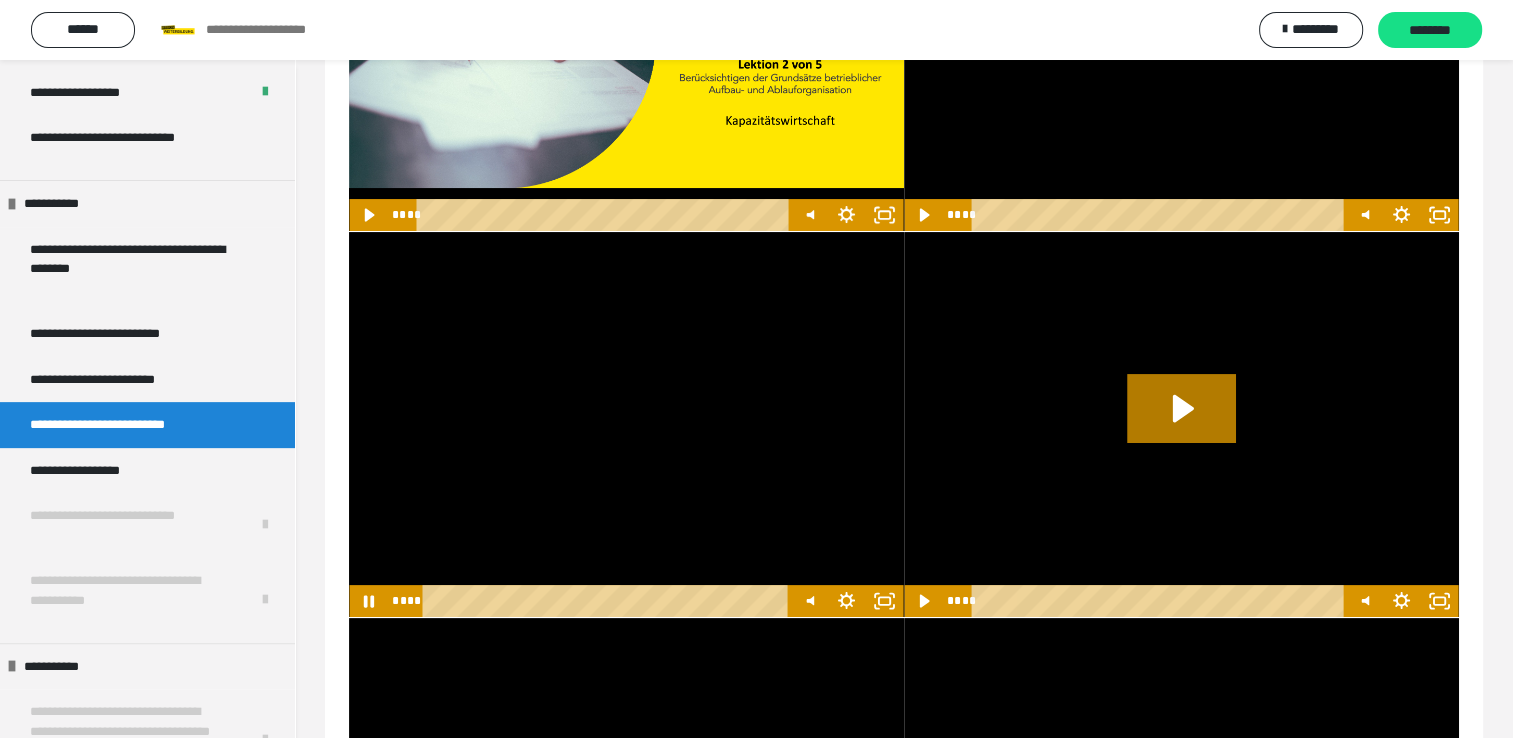 scroll, scrollTop: 260, scrollLeft: 0, axis: vertical 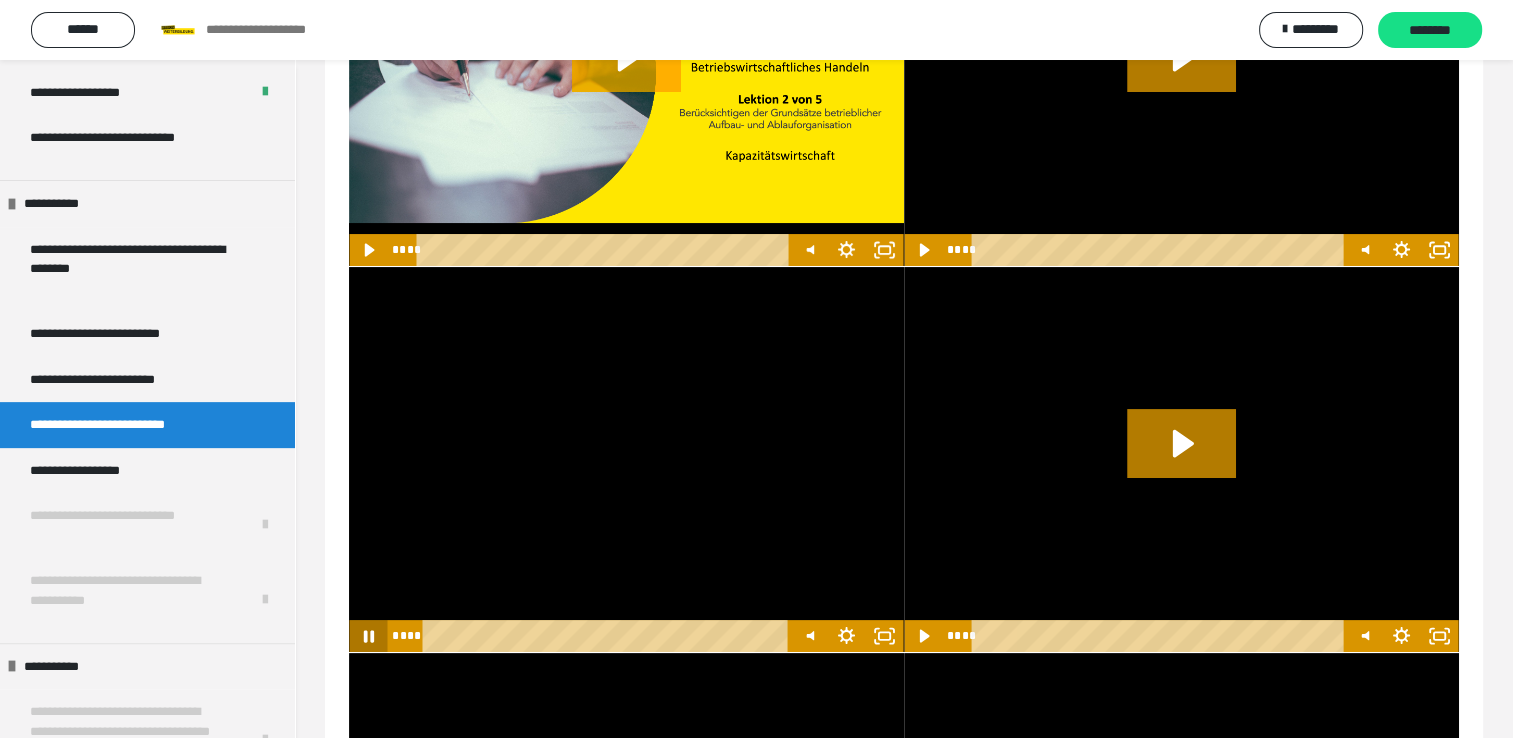 click 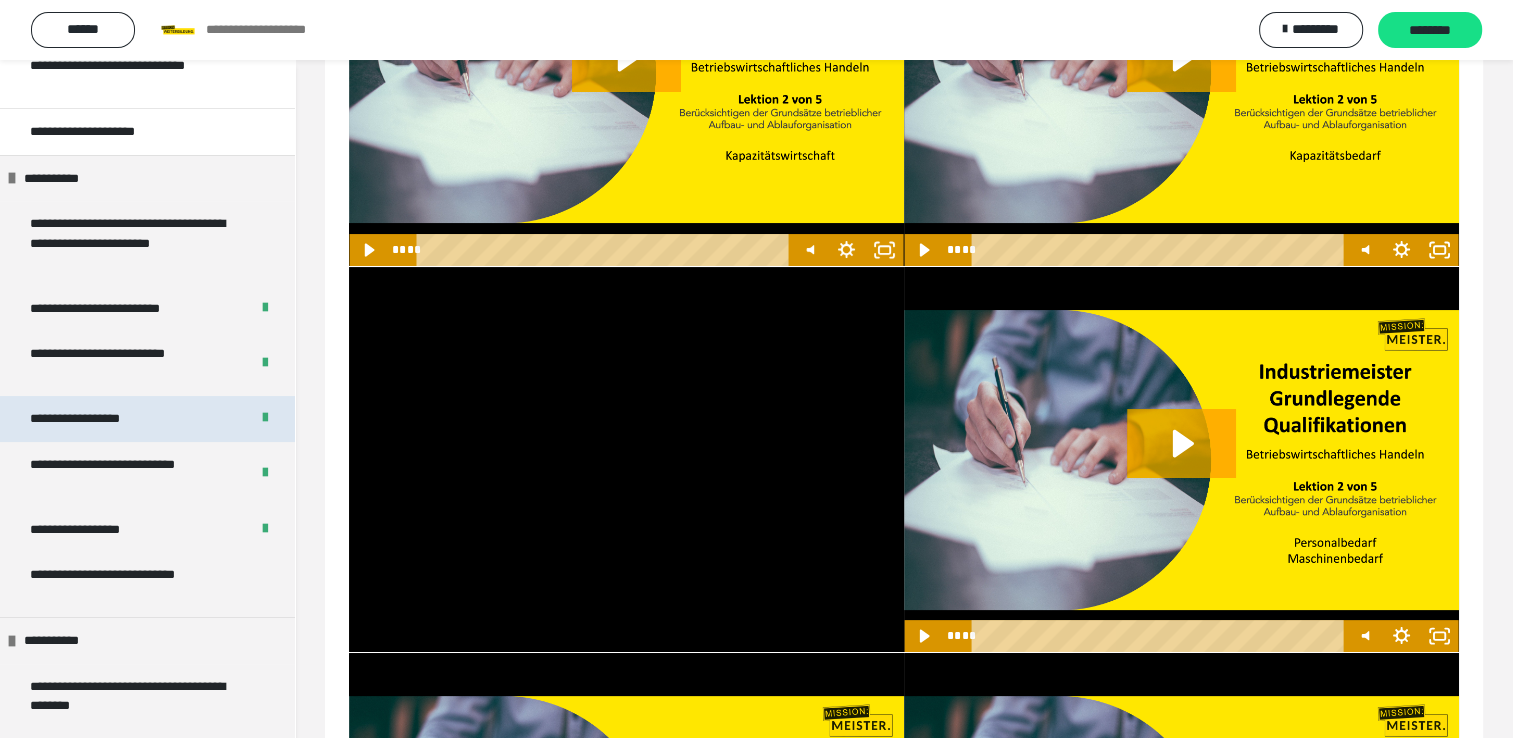scroll, scrollTop: 196, scrollLeft: 0, axis: vertical 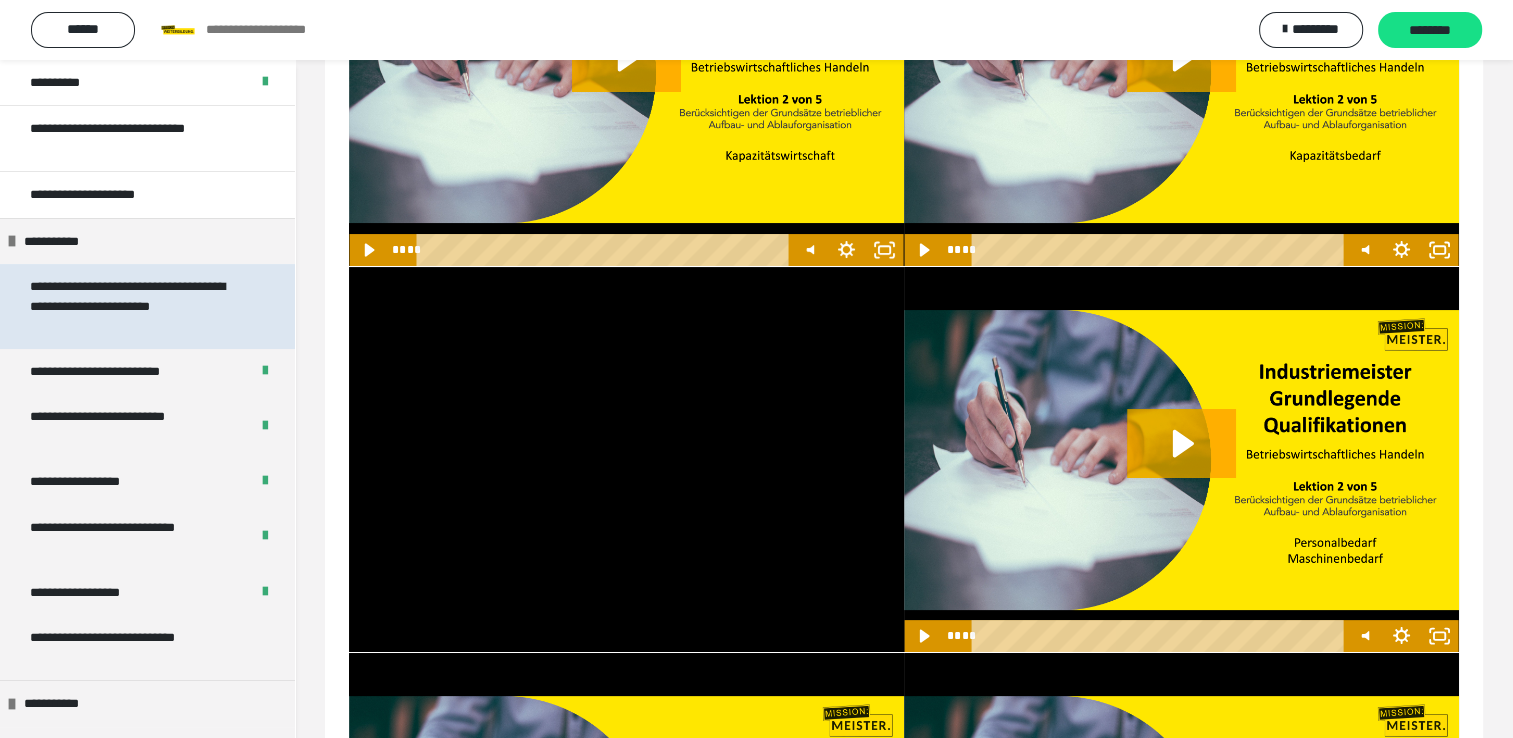 click on "**********" at bounding box center (132, 306) 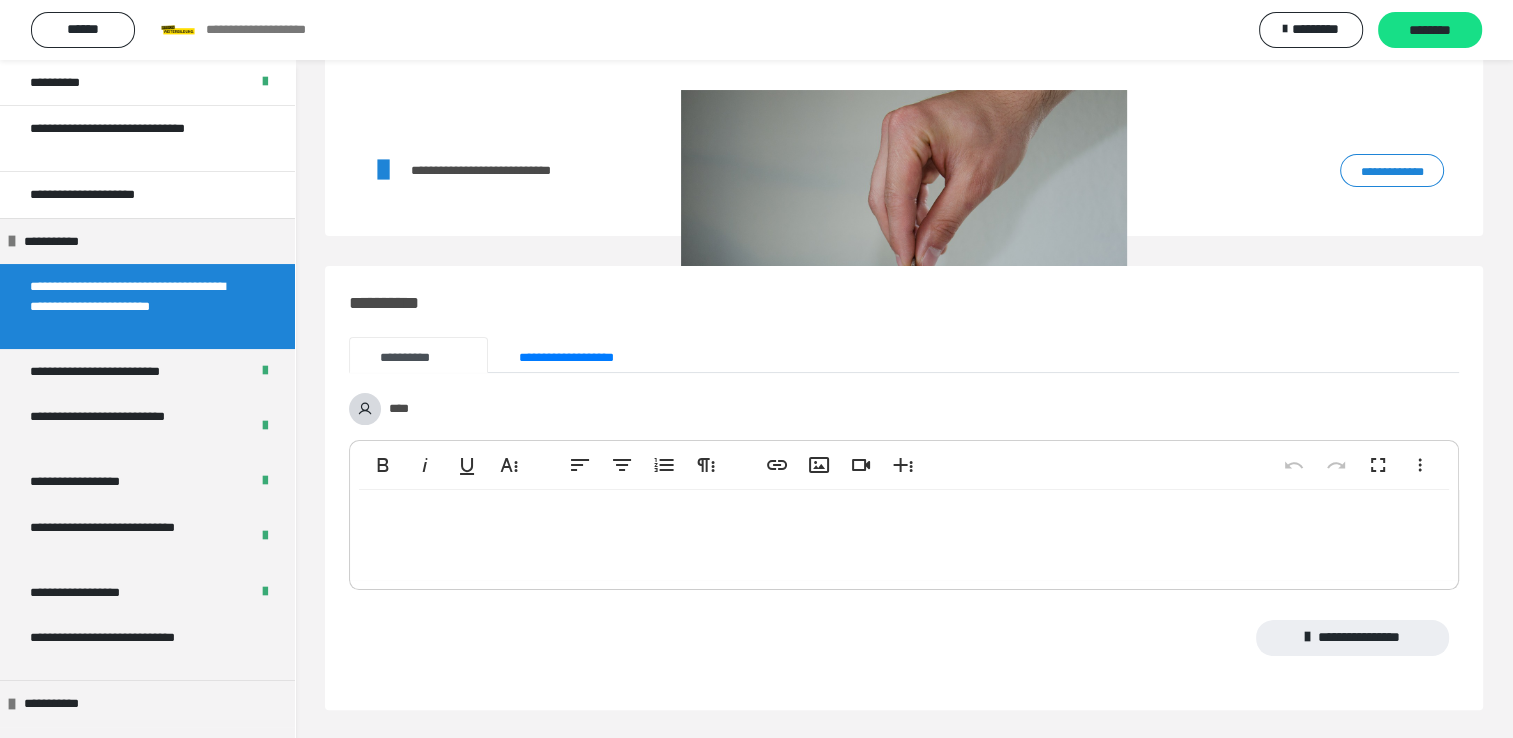 scroll, scrollTop: 260, scrollLeft: 0, axis: vertical 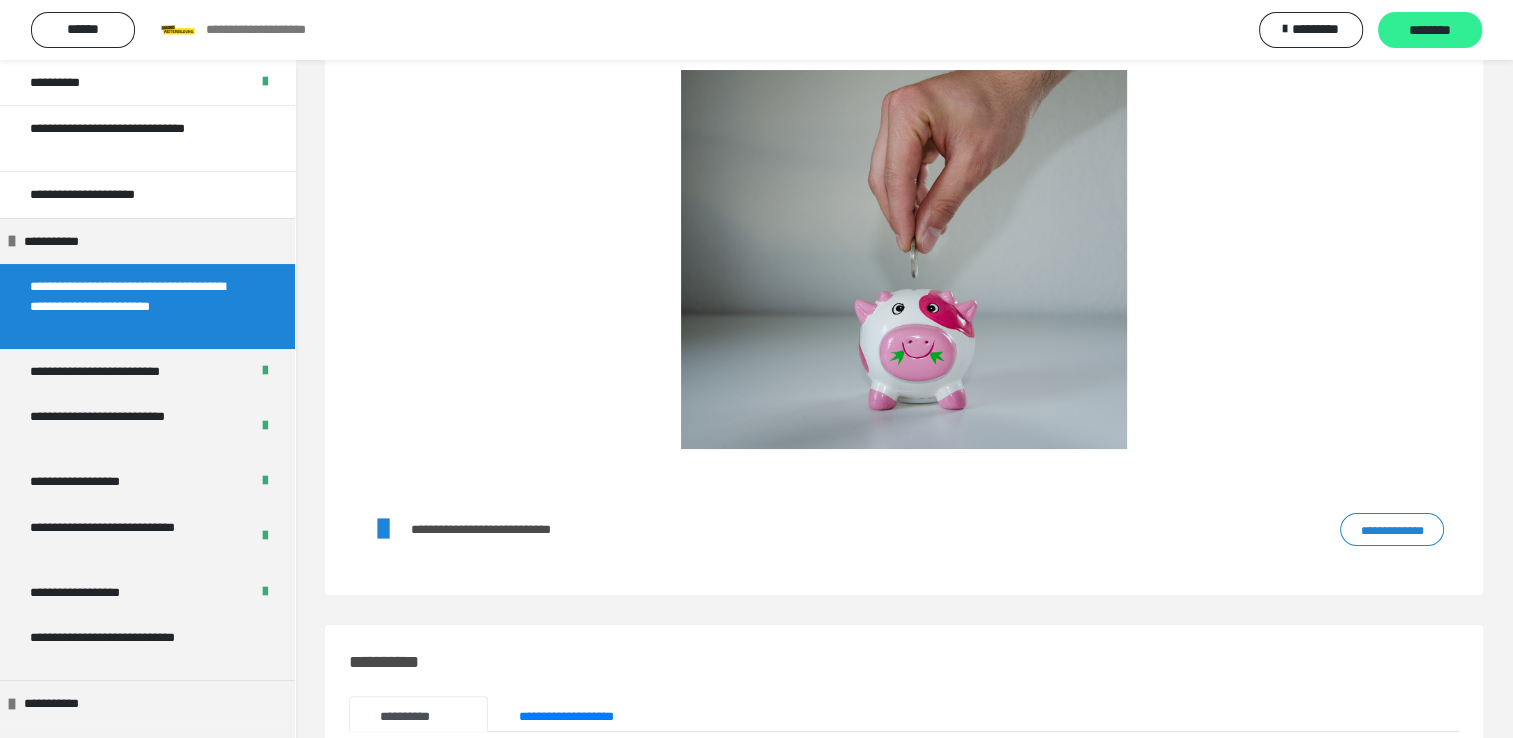 click on "********" at bounding box center [1430, 31] 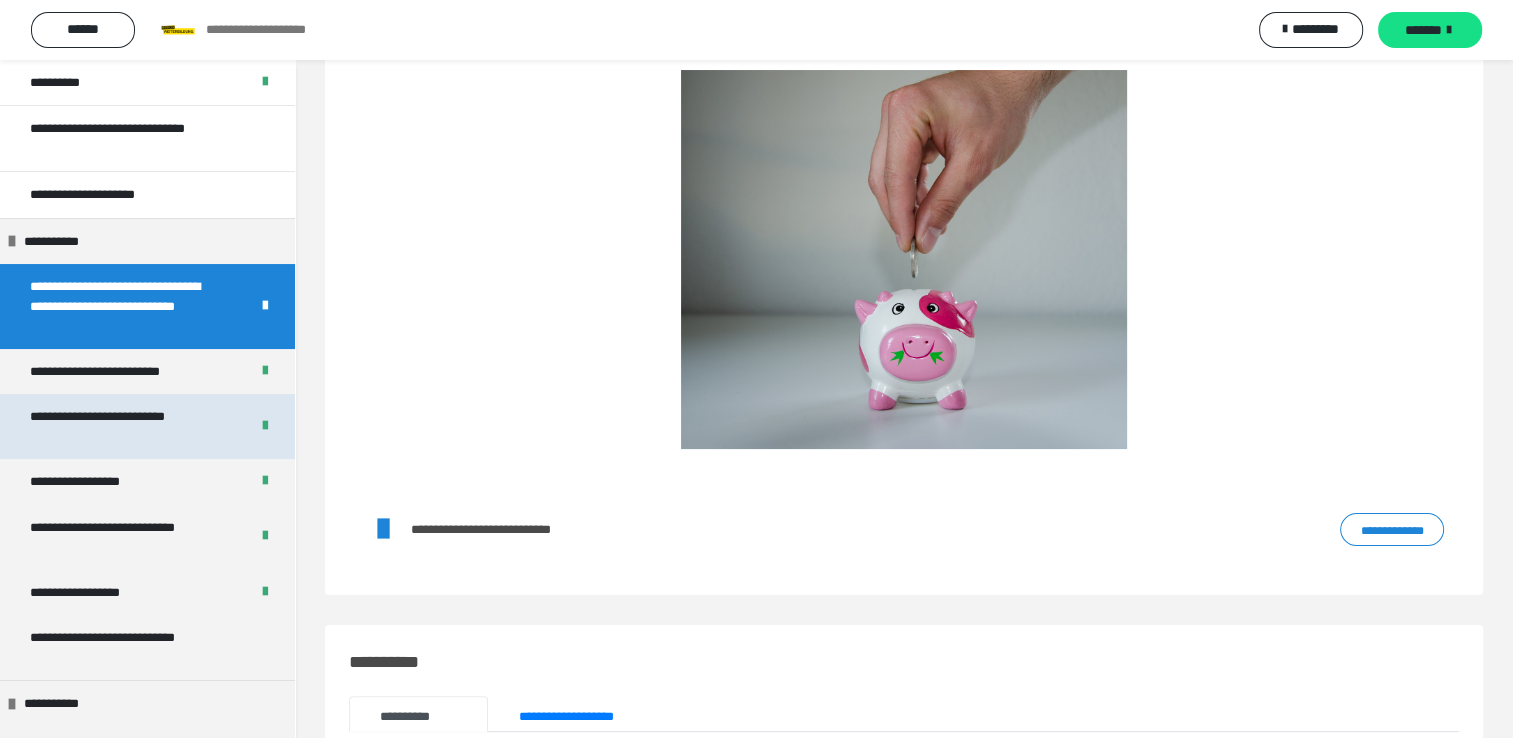 scroll, scrollTop: 0, scrollLeft: 0, axis: both 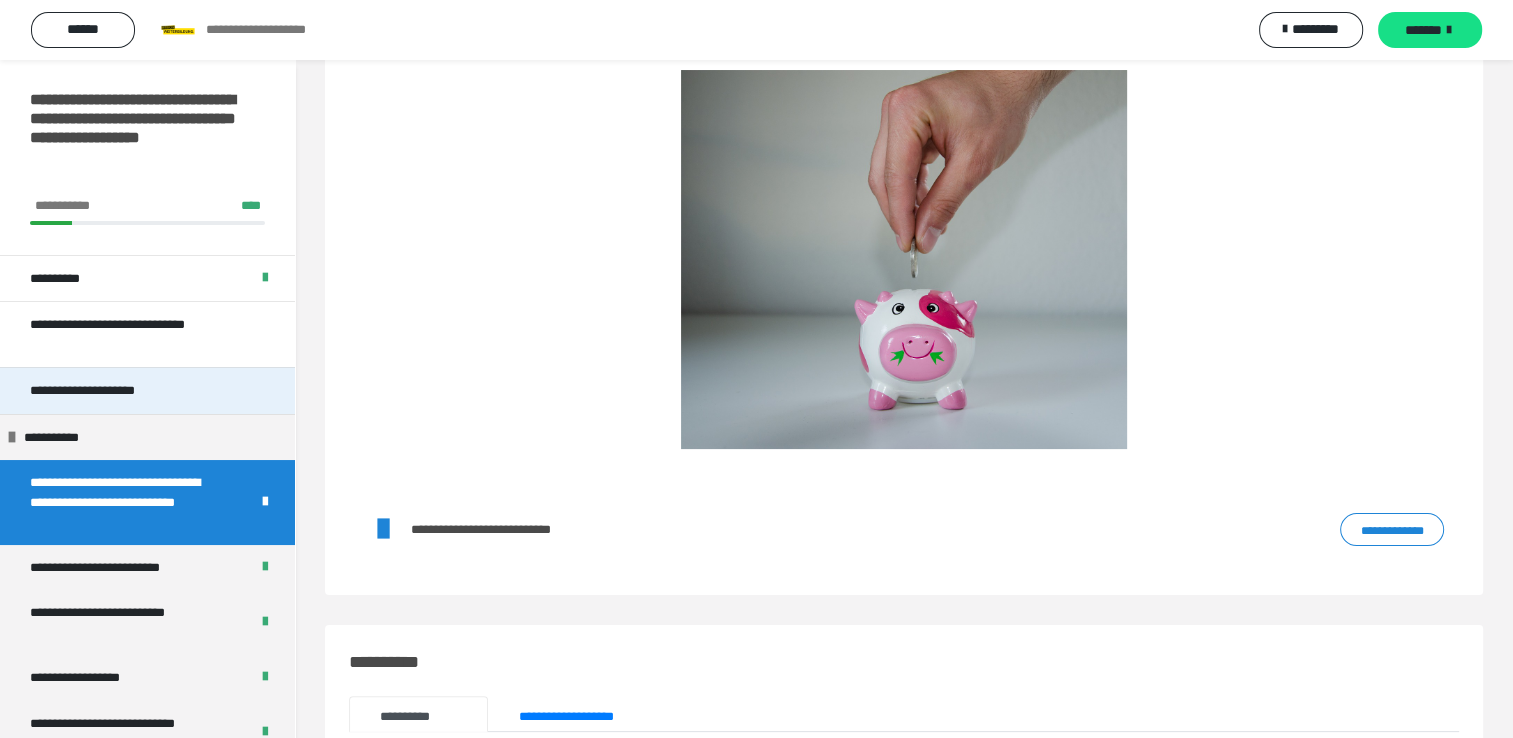 click on "**********" at bounding box center [111, 391] 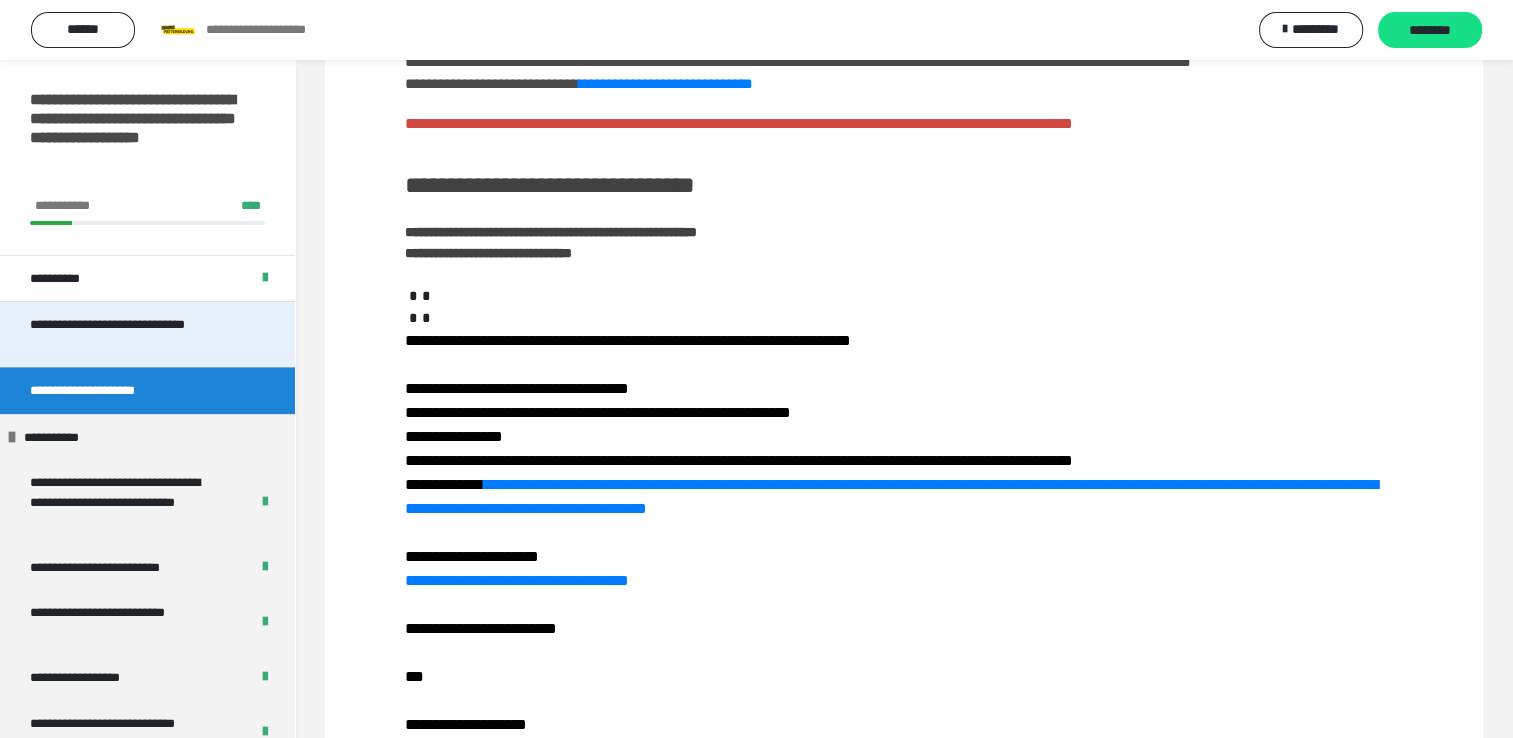 click on "**********" at bounding box center [132, 334] 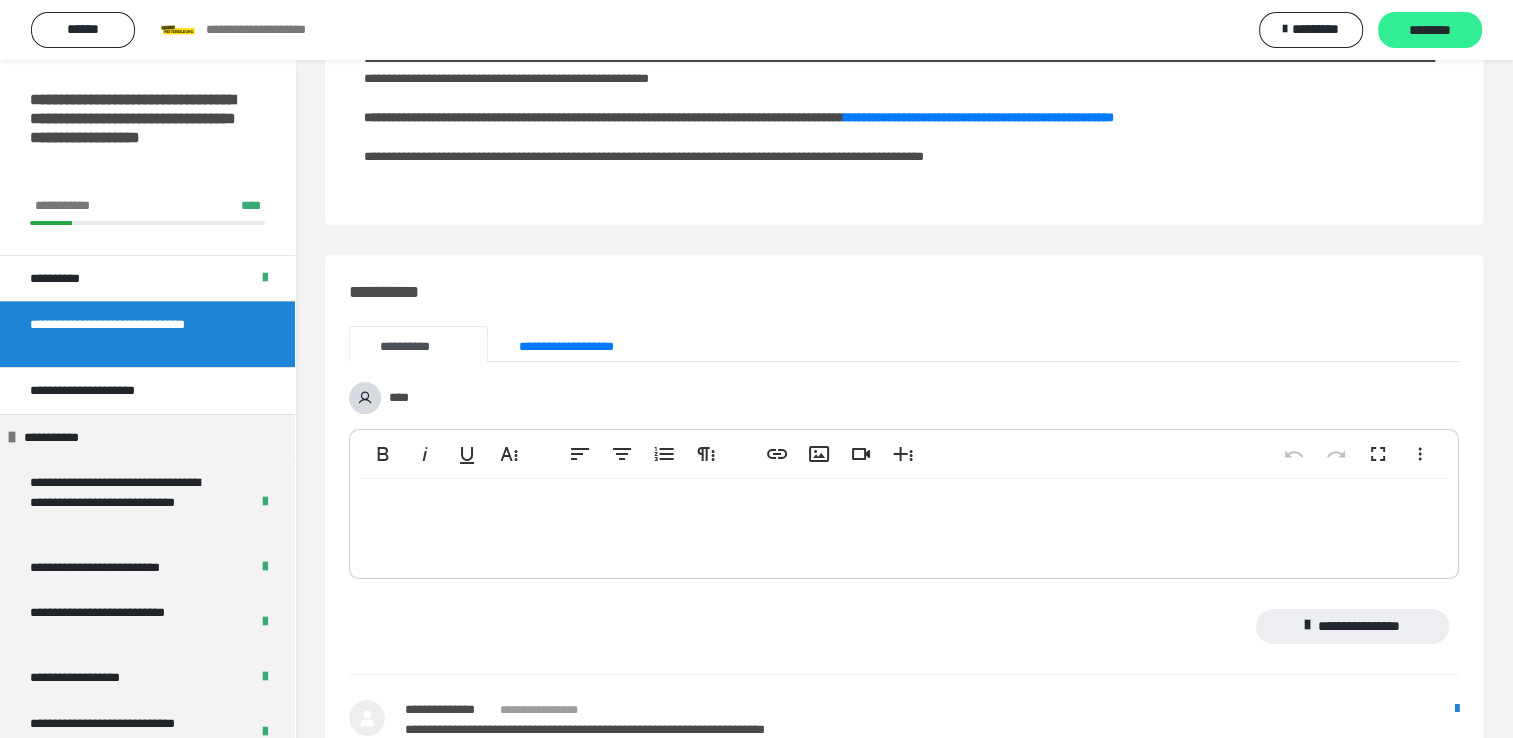 click on "********" at bounding box center (1430, 31) 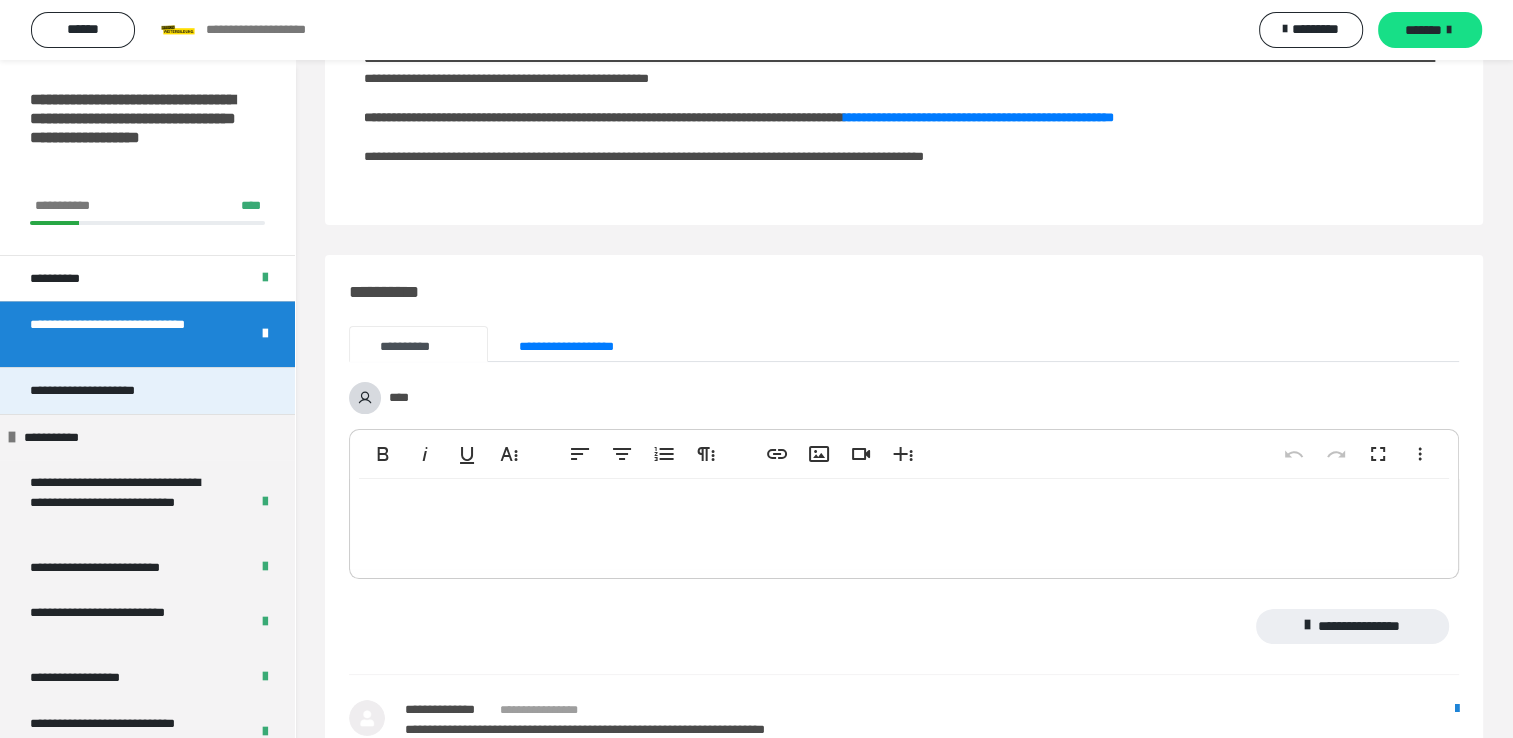 click on "**********" at bounding box center (111, 391) 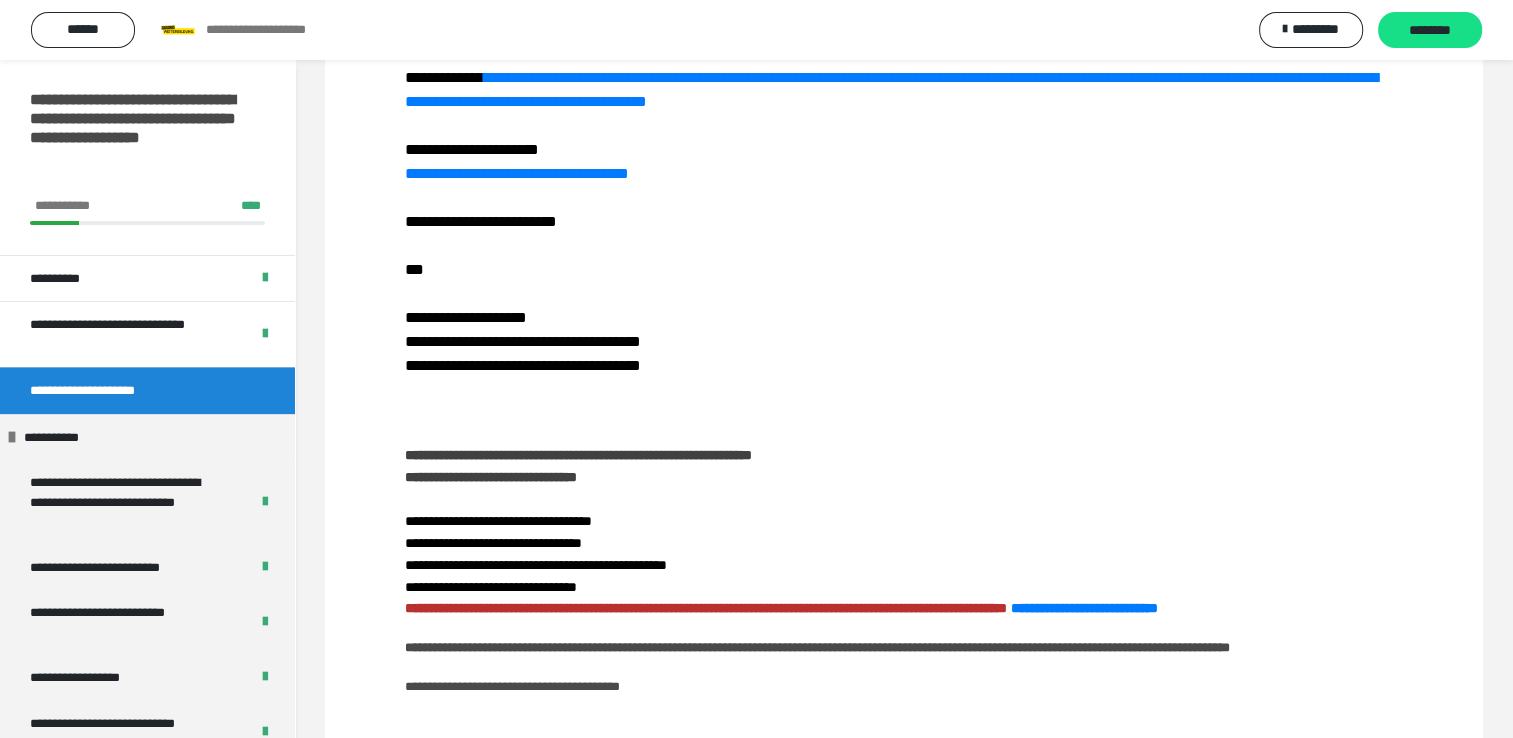 scroll, scrollTop: 683, scrollLeft: 0, axis: vertical 